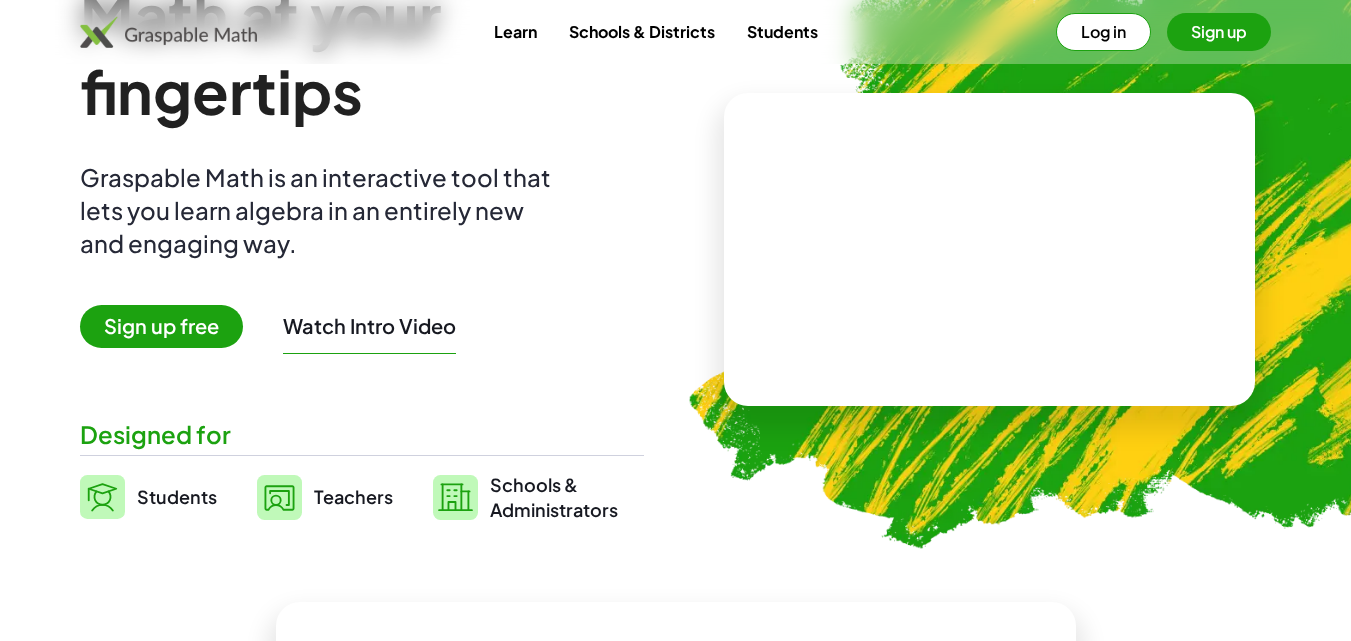 scroll, scrollTop: 100, scrollLeft: 0, axis: vertical 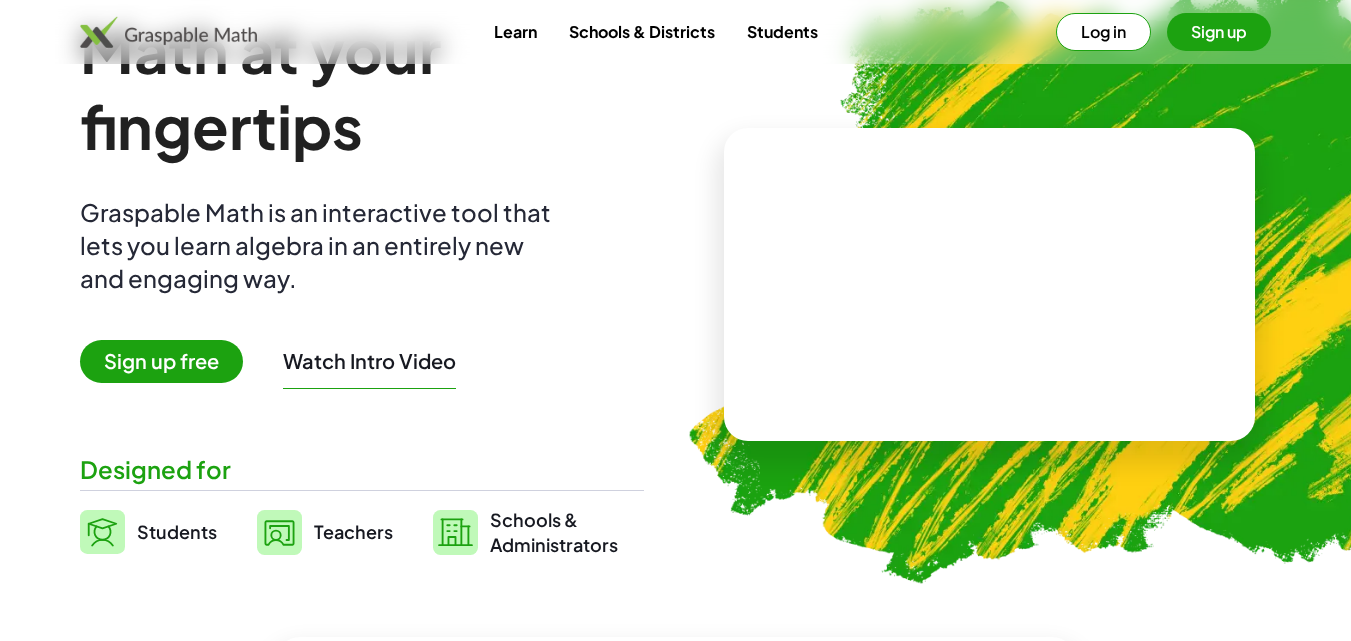 click 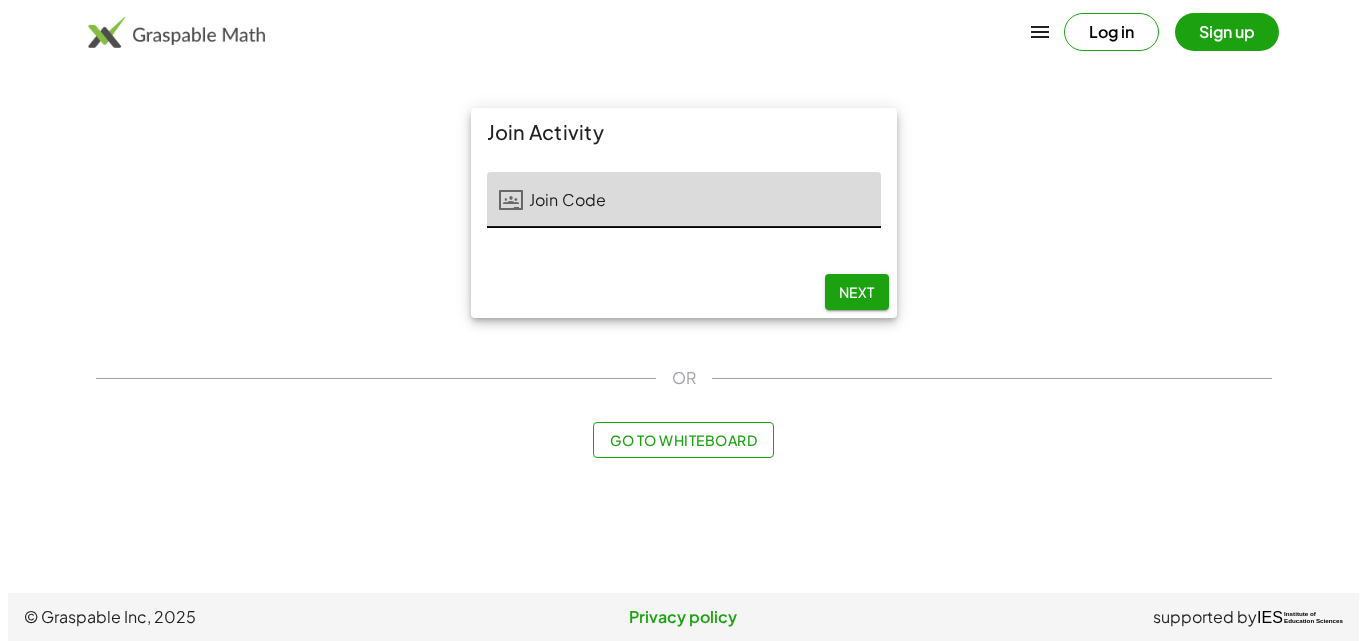 scroll, scrollTop: 0, scrollLeft: 0, axis: both 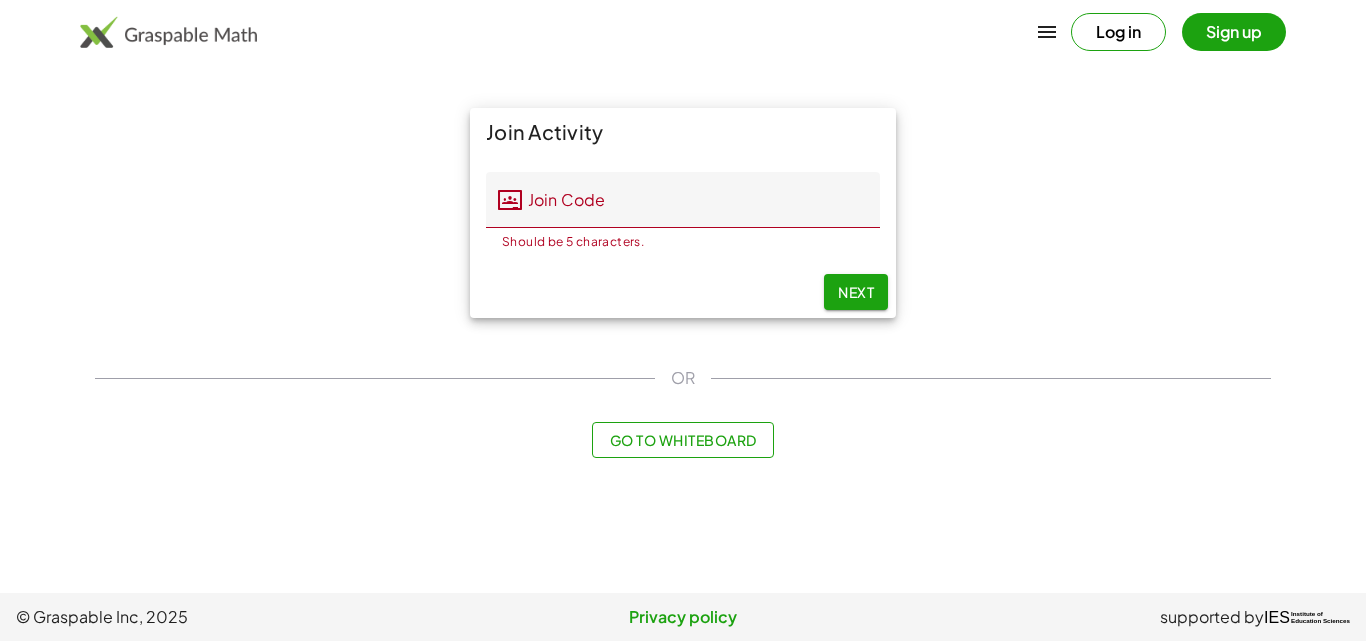 click on "Log in" at bounding box center (1118, 32) 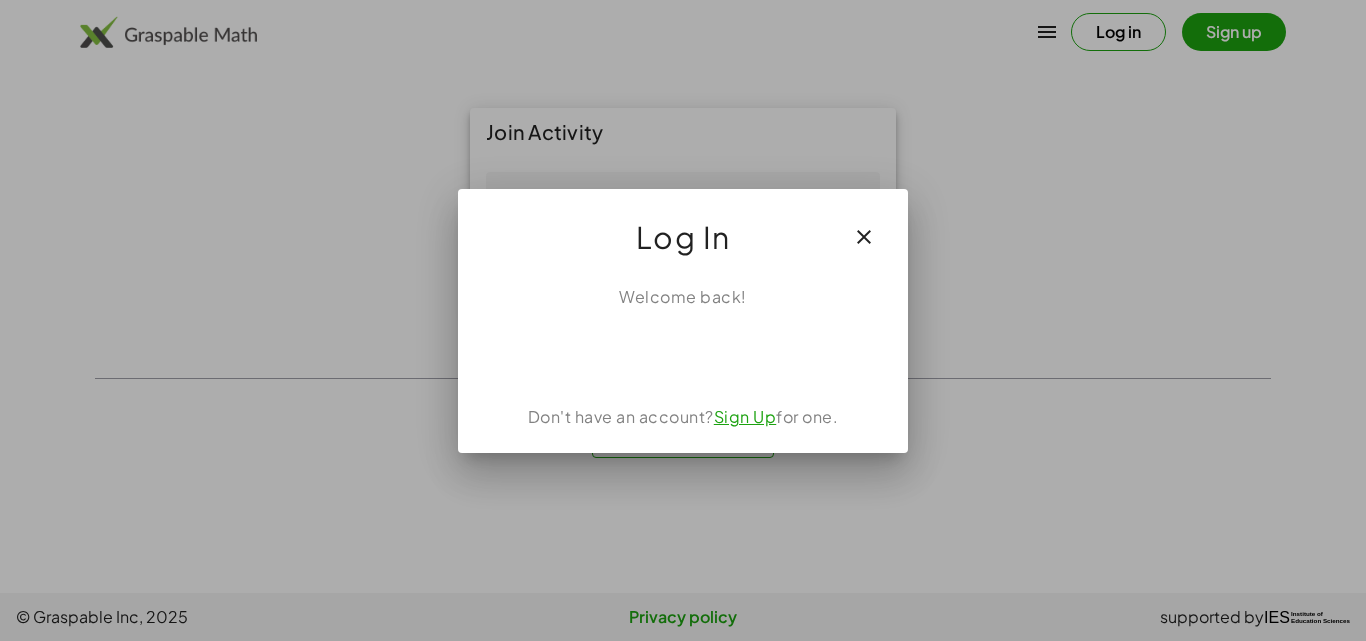 click at bounding box center (683, 320) 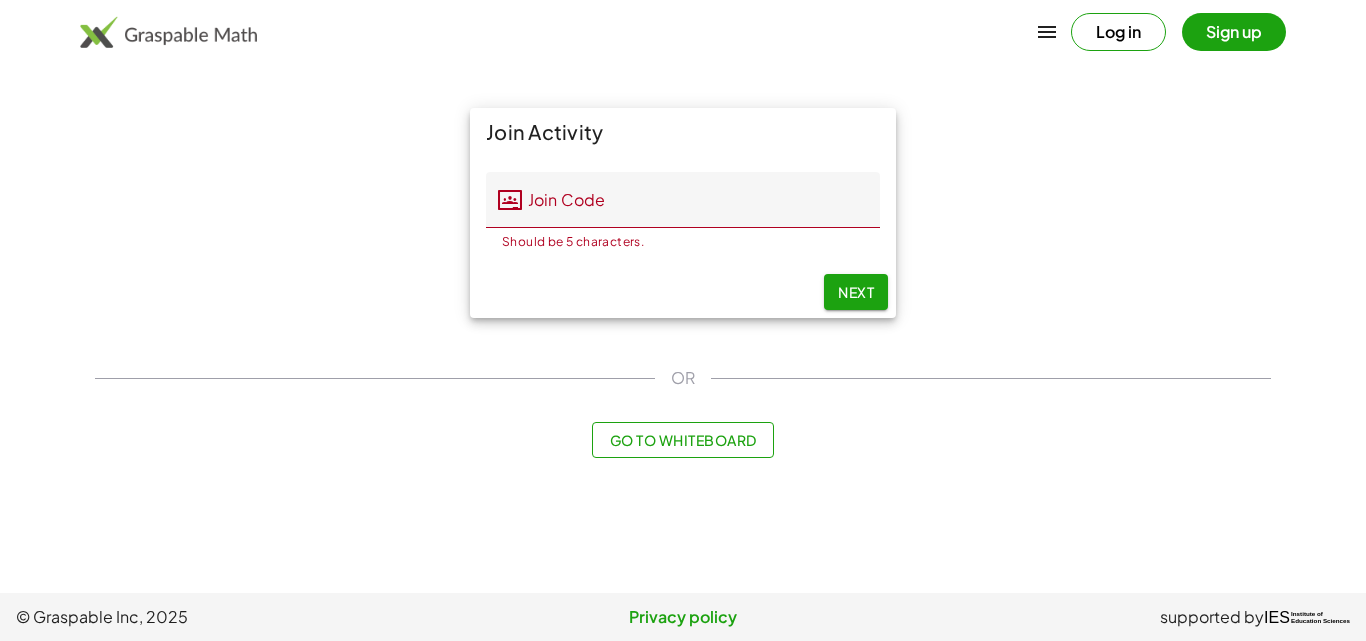 click on "Log in" at bounding box center [1118, 32] 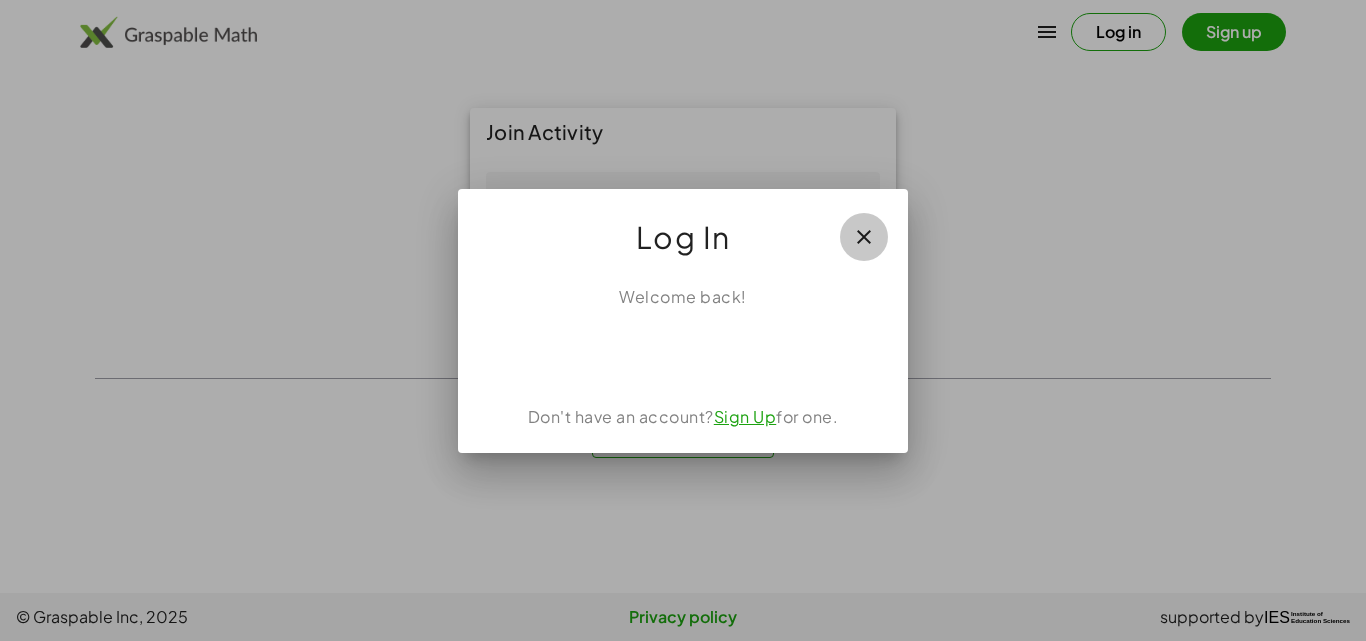 click at bounding box center [864, 237] 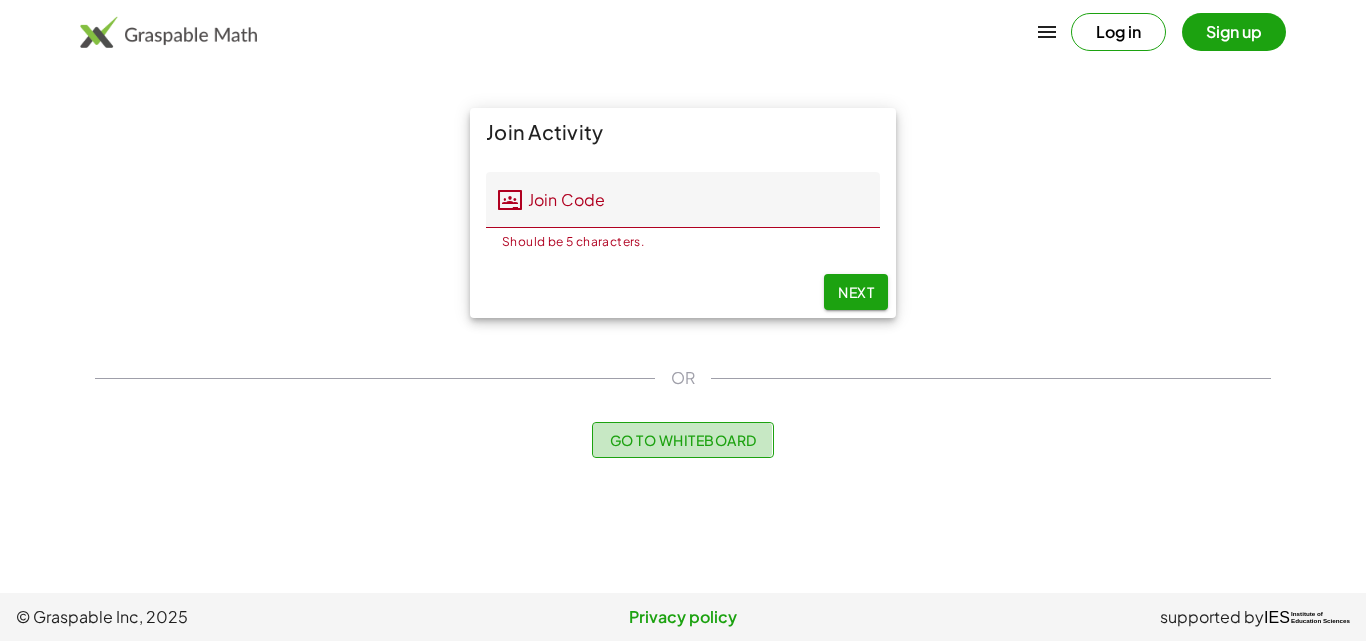 click on "Go to Whiteboard" at bounding box center [682, 440] 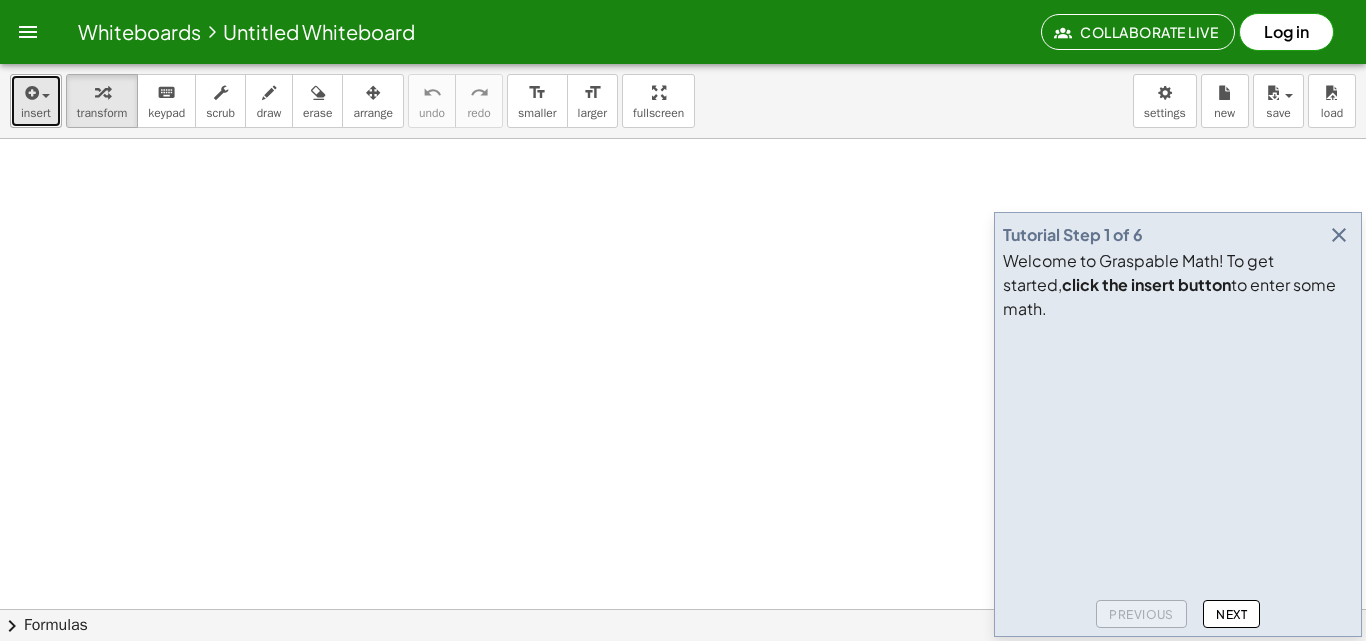 click on "insert" at bounding box center [36, 113] 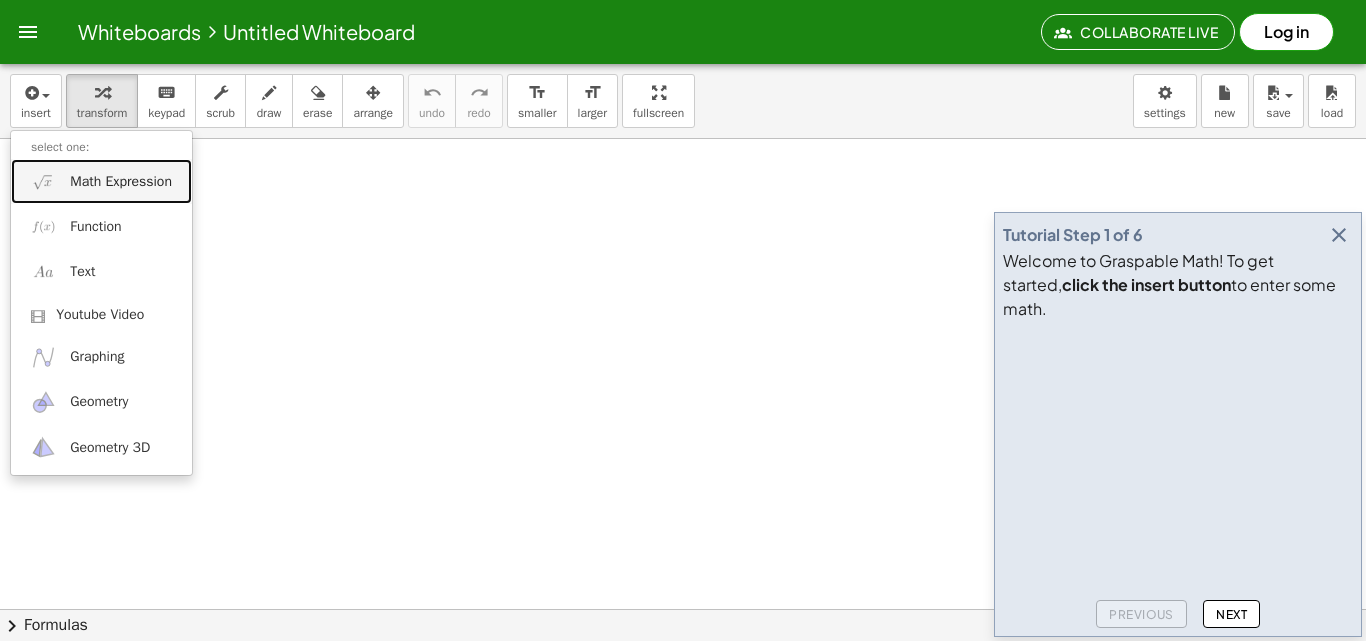 click on "Math Expression" at bounding box center [121, 182] 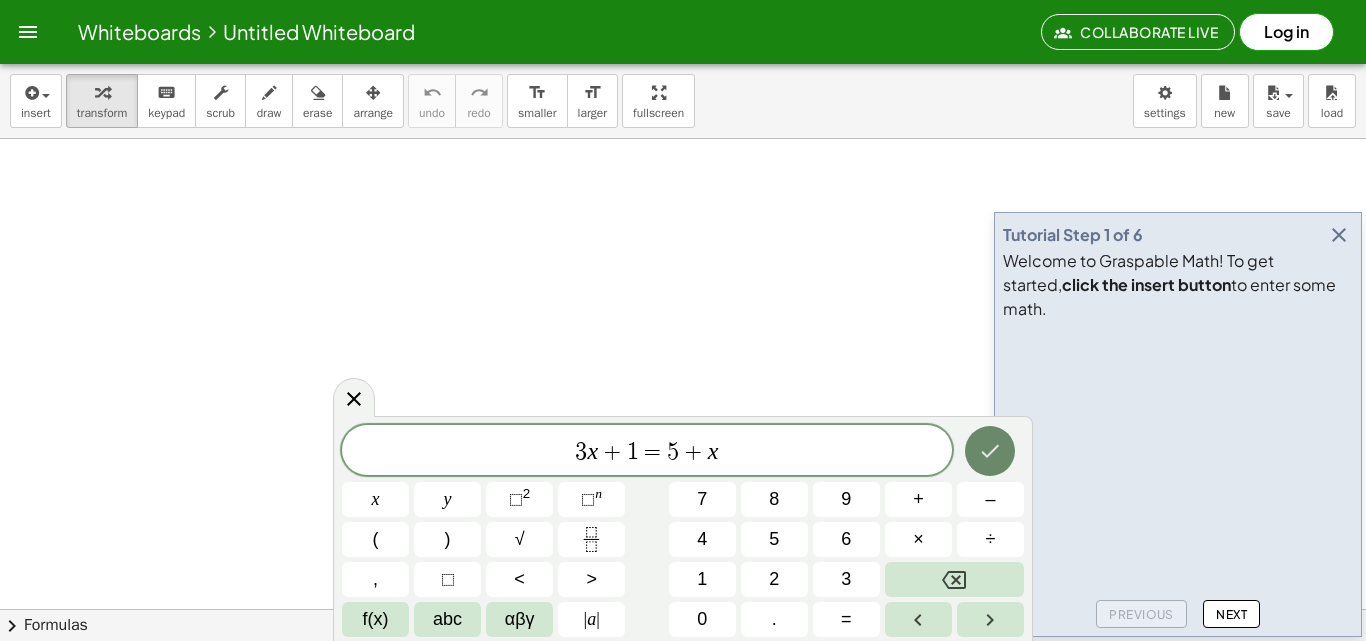 click at bounding box center [990, 451] 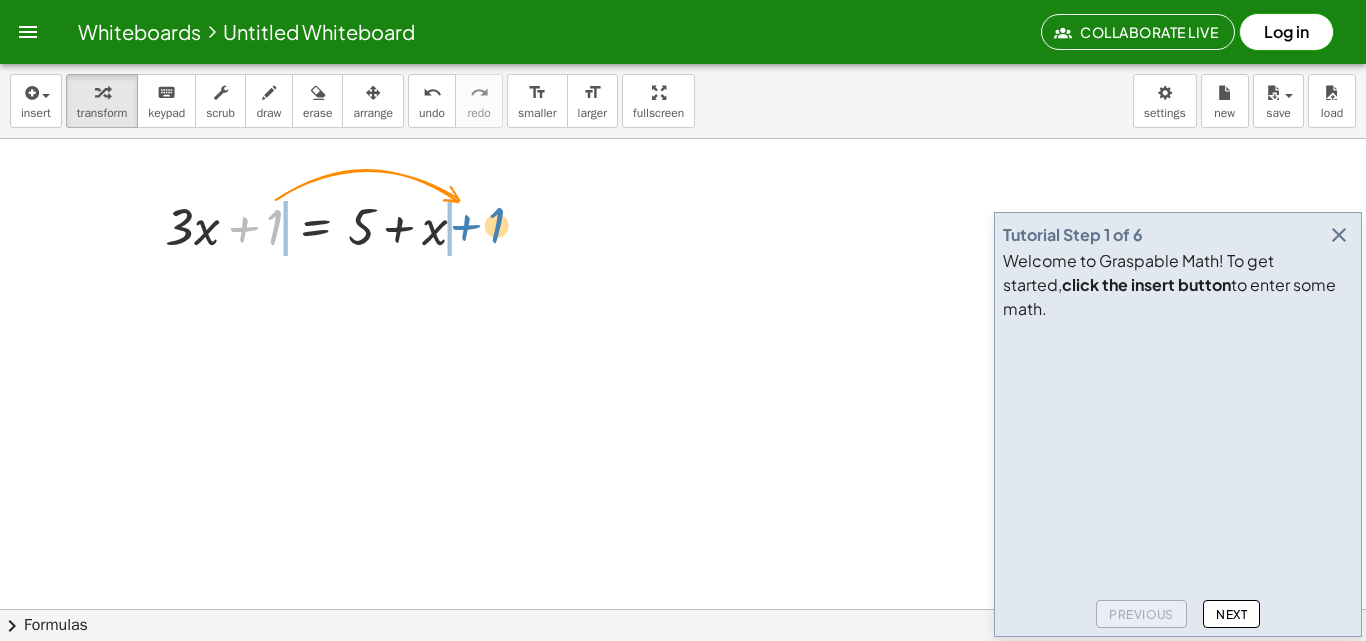 drag, startPoint x: 279, startPoint y: 224, endPoint x: 500, endPoint y: 222, distance: 221.00905 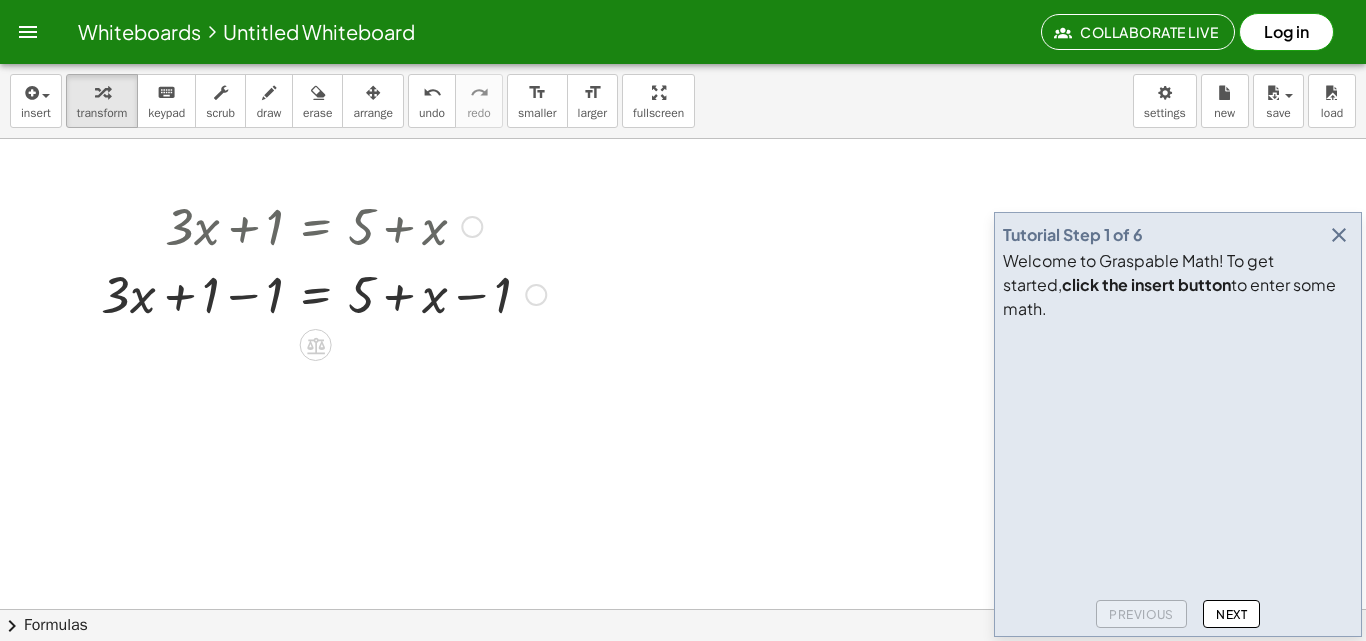 click at bounding box center (323, 293) 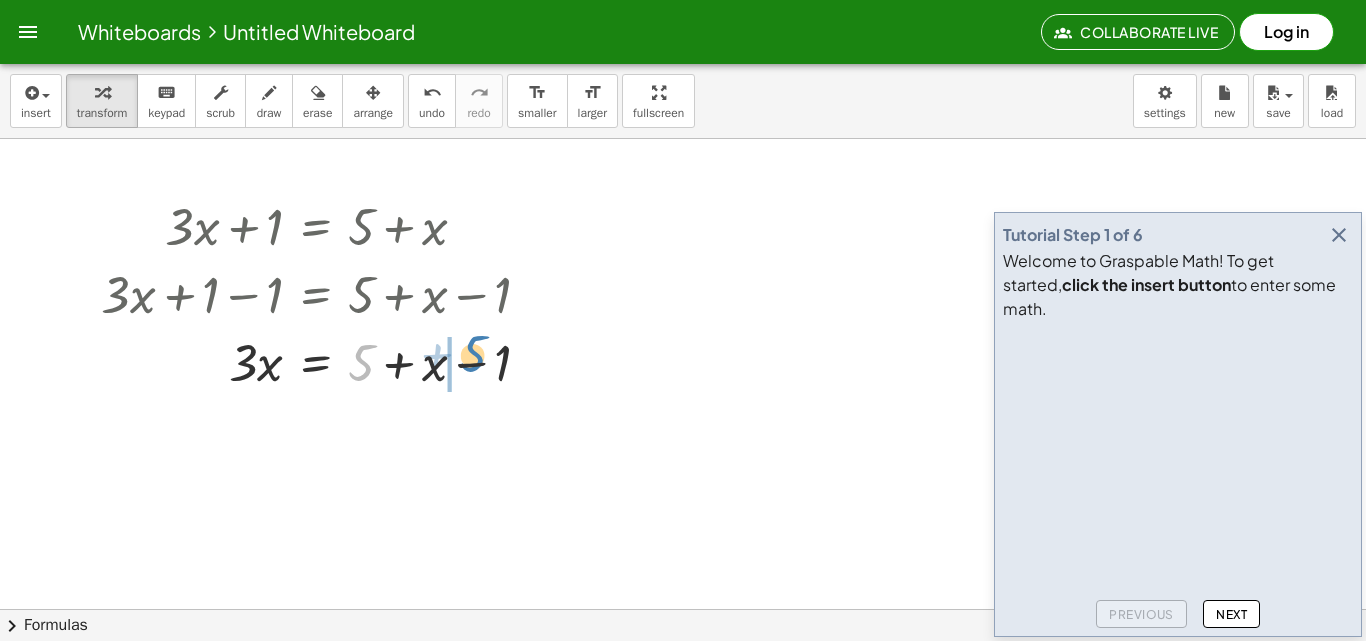 drag, startPoint x: 372, startPoint y: 363, endPoint x: 481, endPoint y: 354, distance: 109.370926 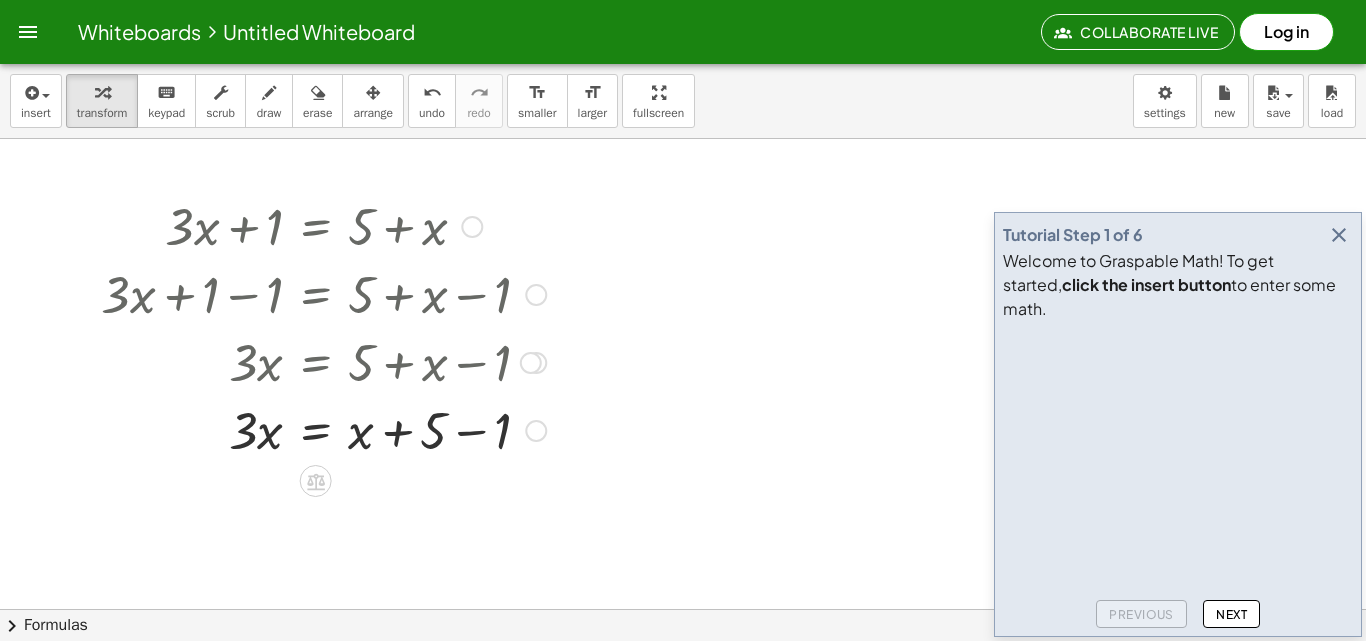 click at bounding box center (323, 429) 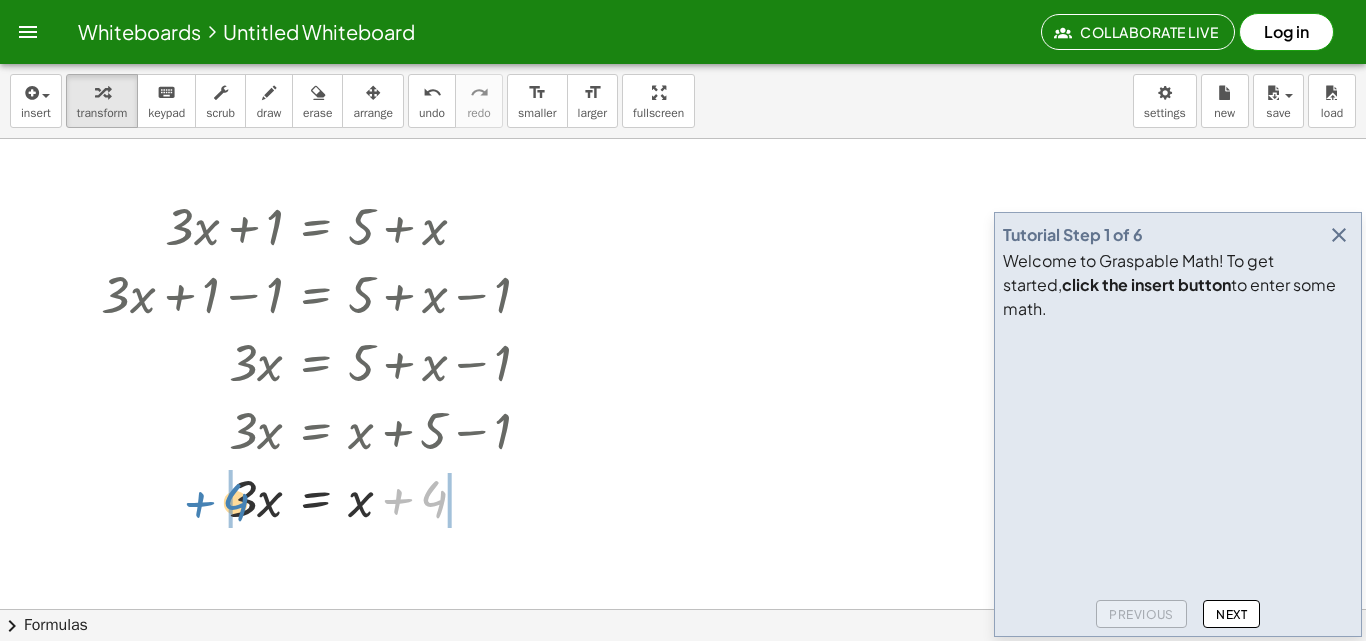drag, startPoint x: 427, startPoint y: 495, endPoint x: 228, endPoint y: 498, distance: 199.02261 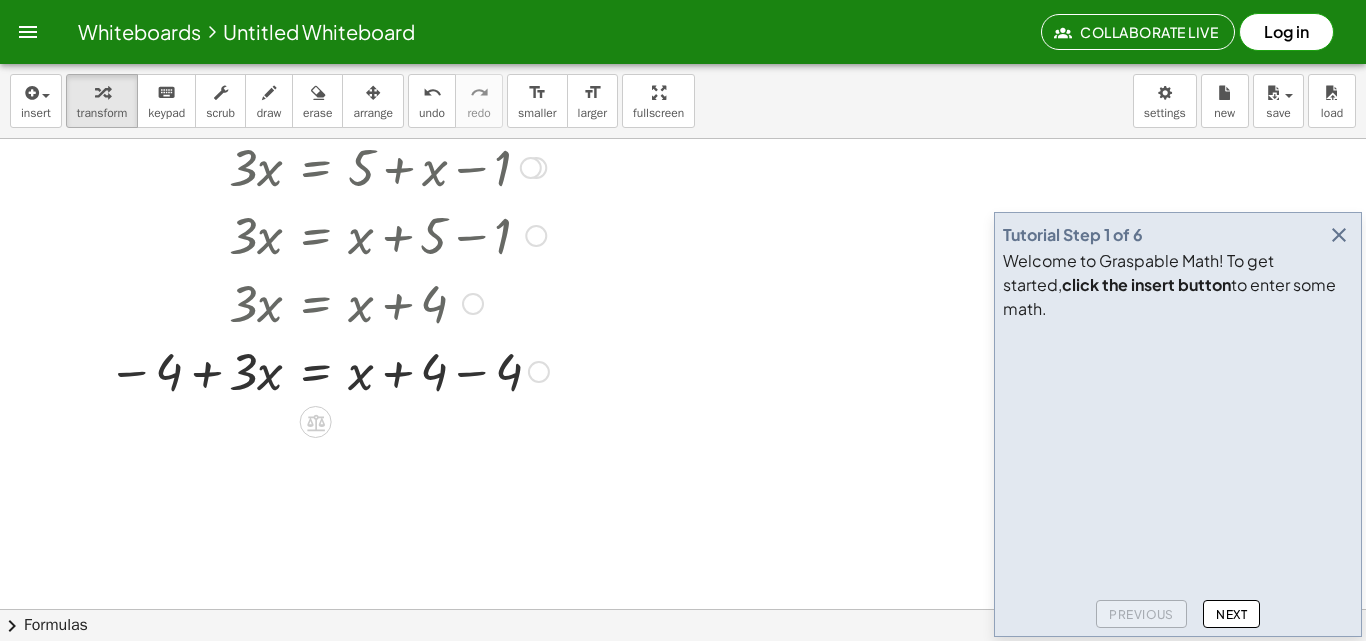 scroll, scrollTop: 200, scrollLeft: 0, axis: vertical 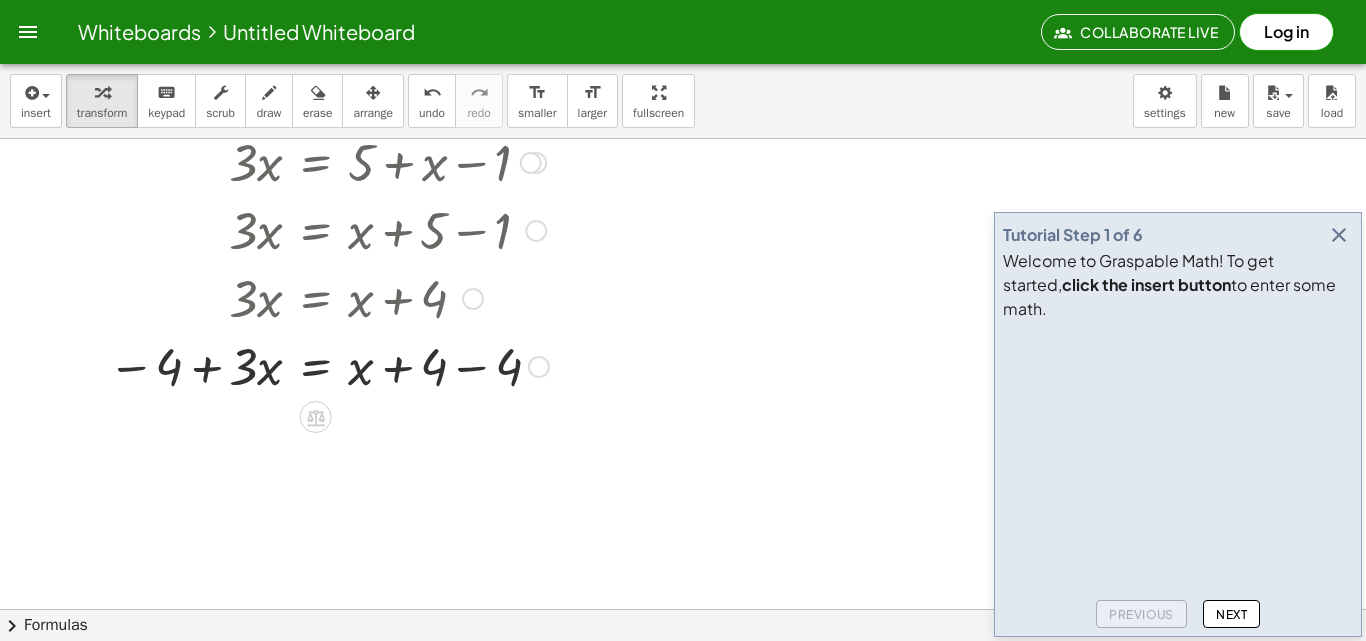 click at bounding box center (325, 365) 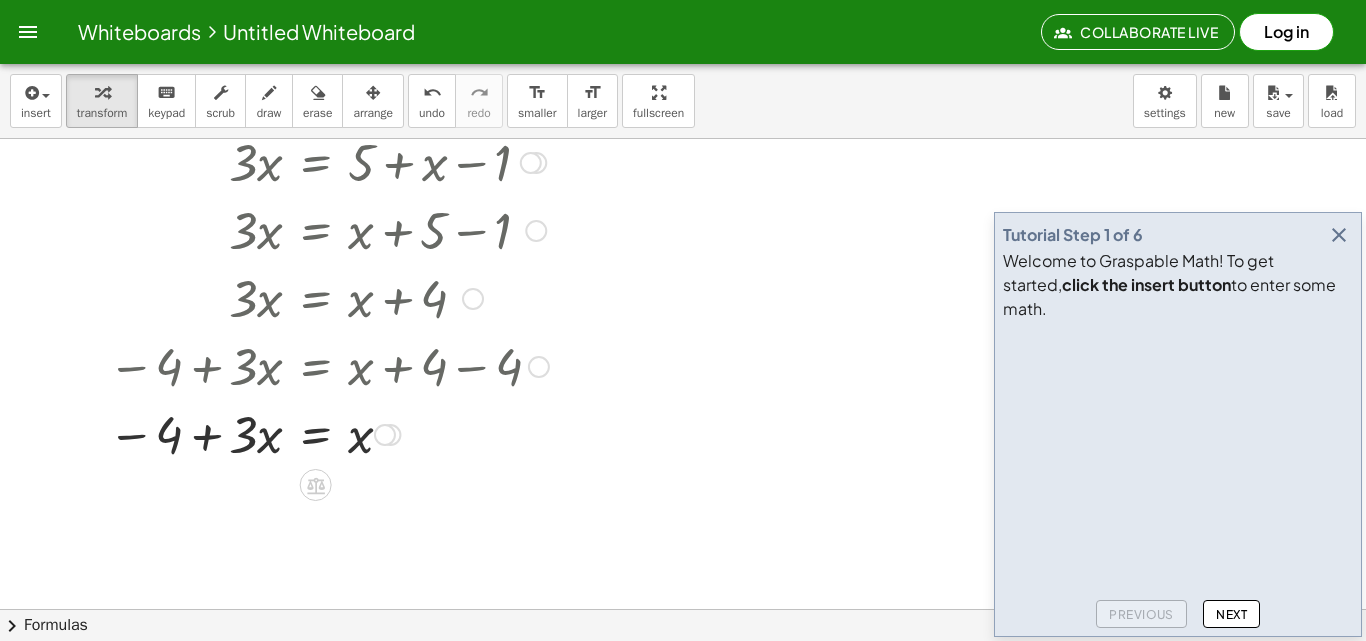 click at bounding box center [325, 433] 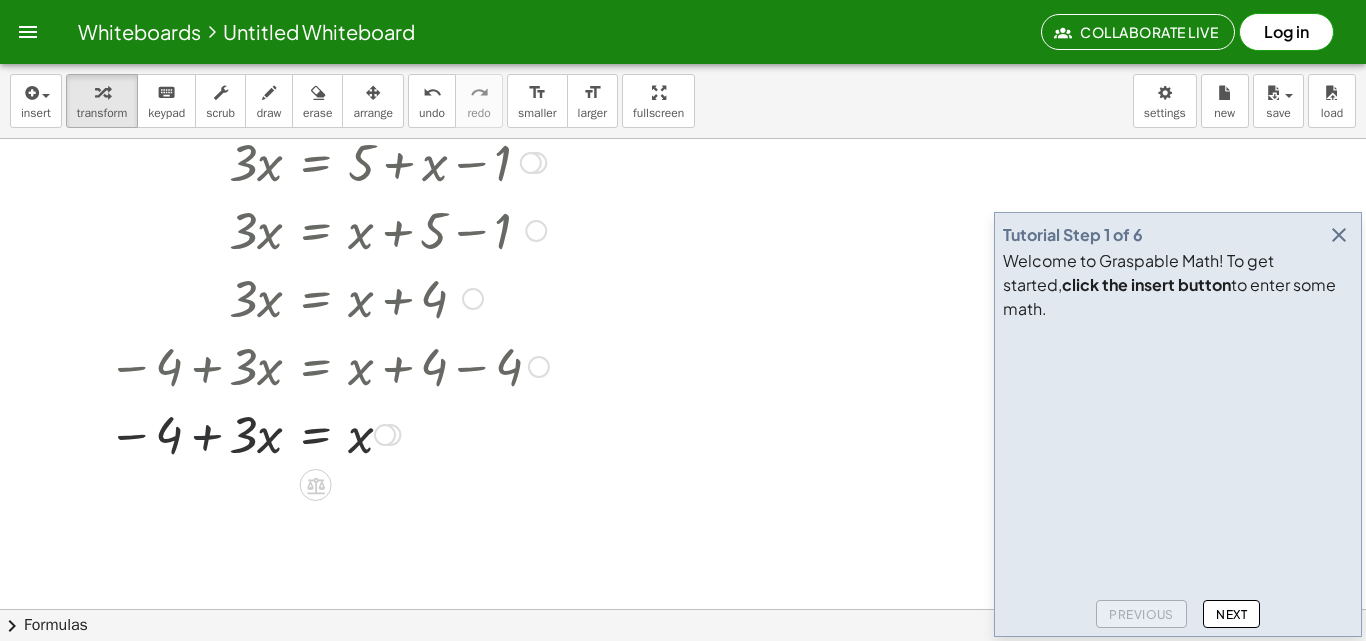 click at bounding box center (325, 433) 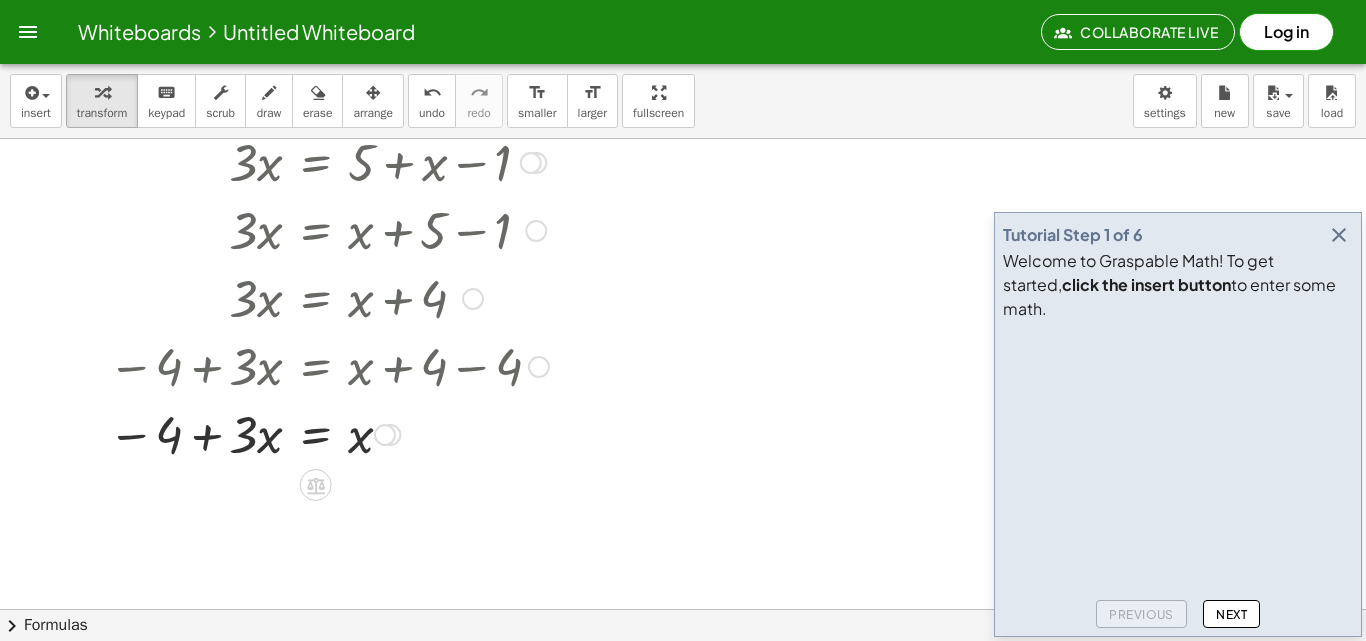 click at bounding box center [325, 433] 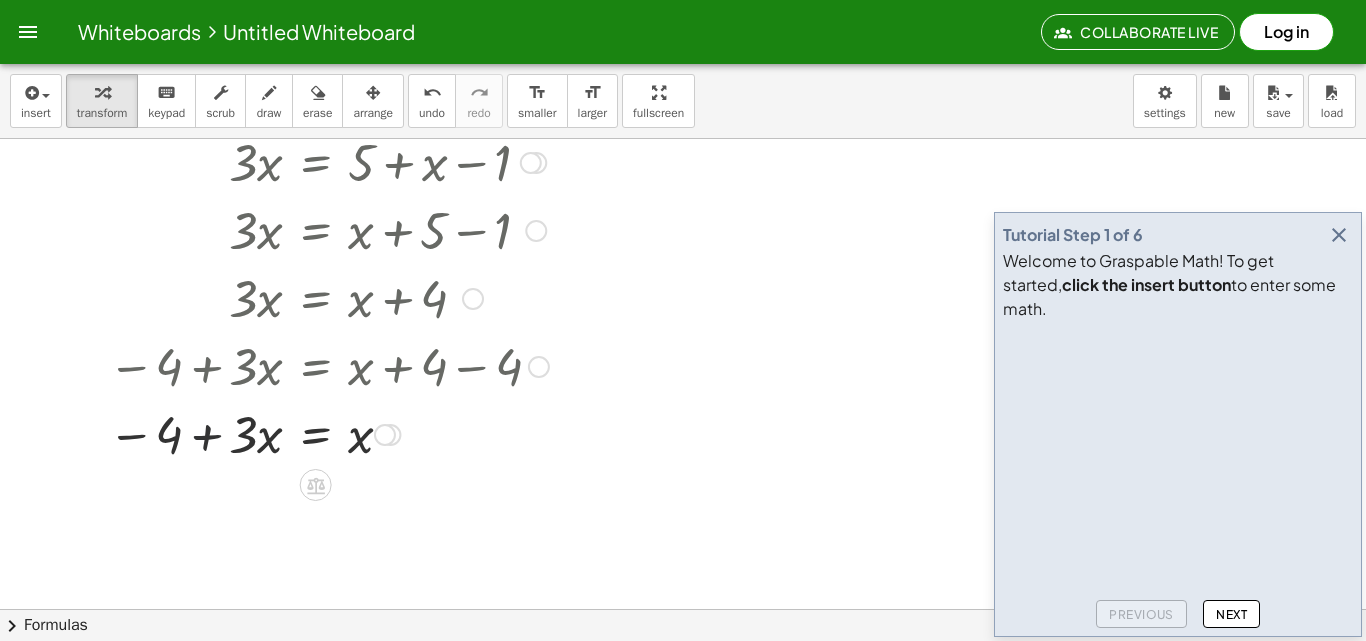 click at bounding box center (325, 433) 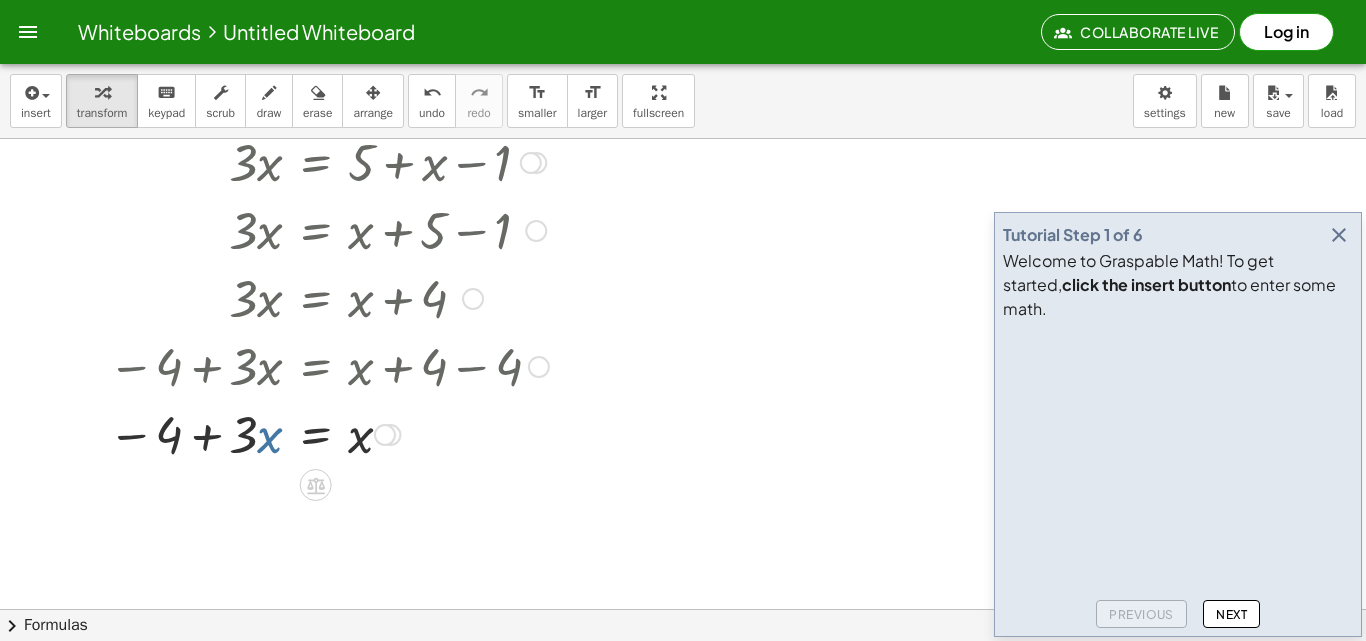 drag, startPoint x: 261, startPoint y: 445, endPoint x: 241, endPoint y: 440, distance: 20.615528 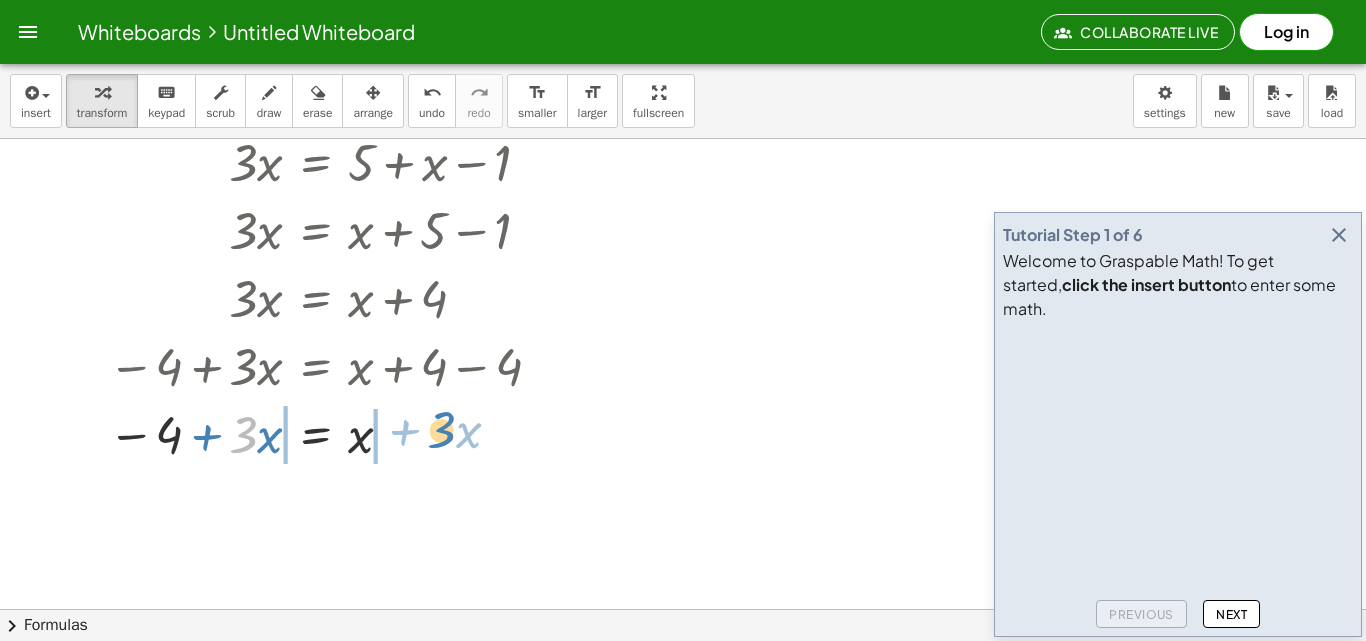 drag, startPoint x: 257, startPoint y: 437, endPoint x: 455, endPoint y: 418, distance: 198.90953 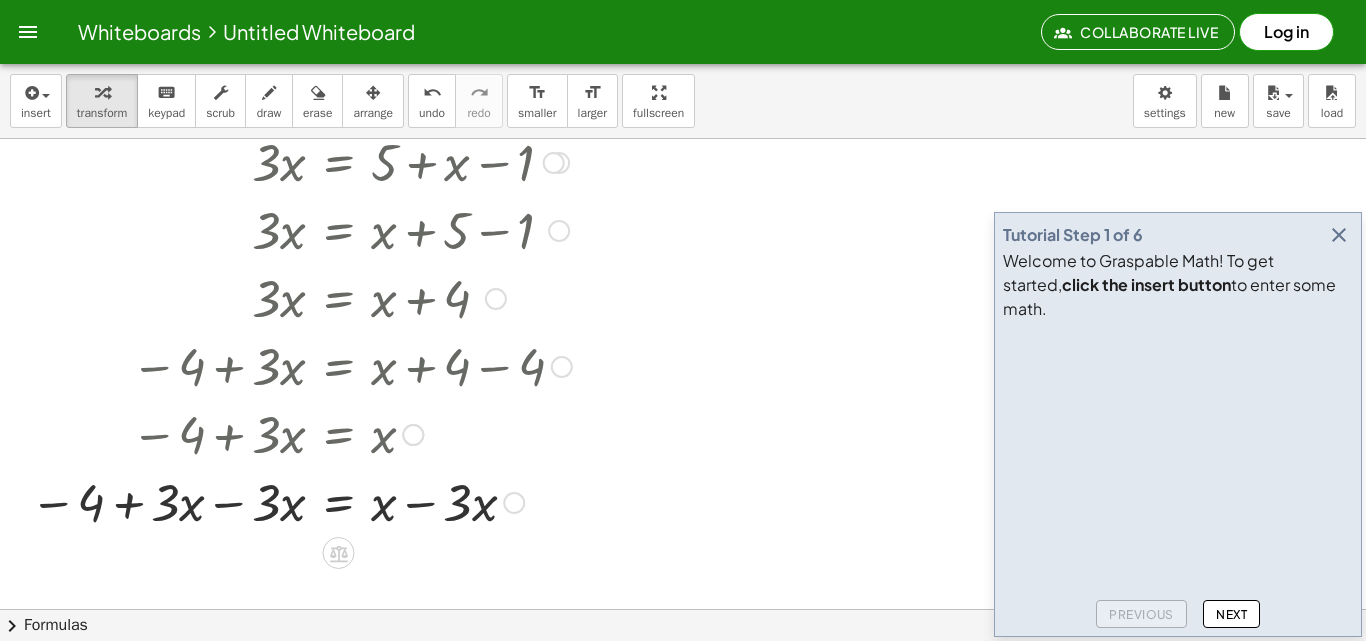 click at bounding box center (301, 501) 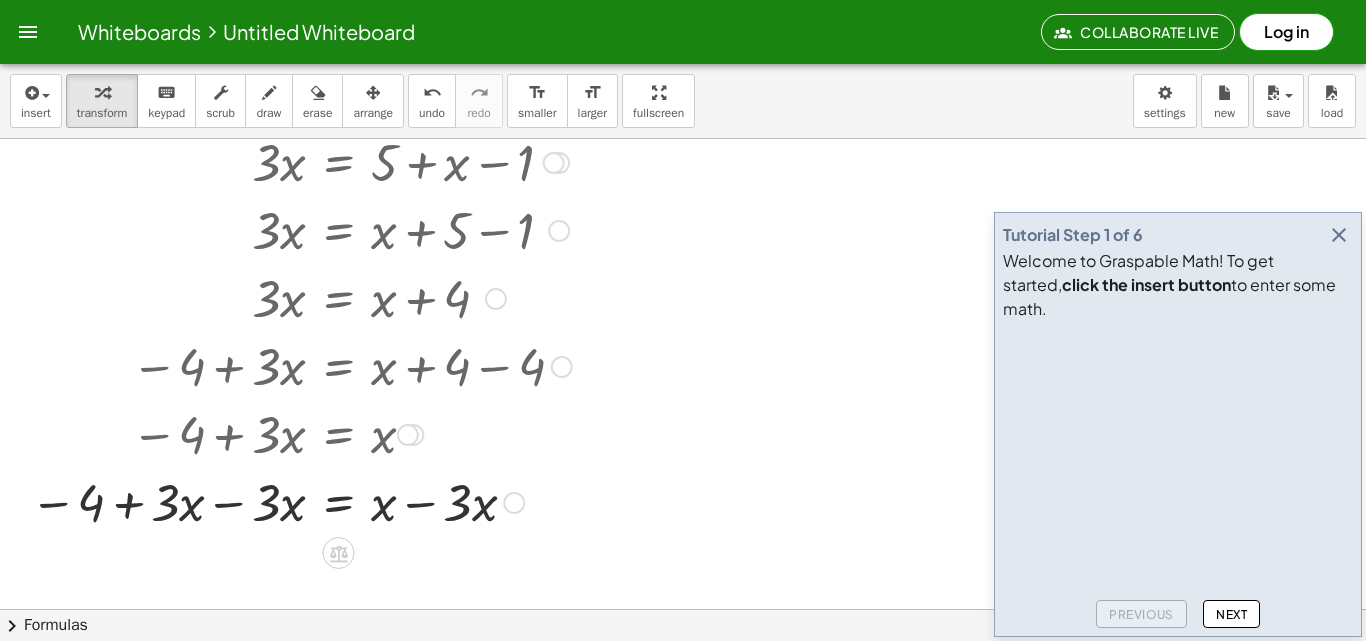 click at bounding box center (514, 503) 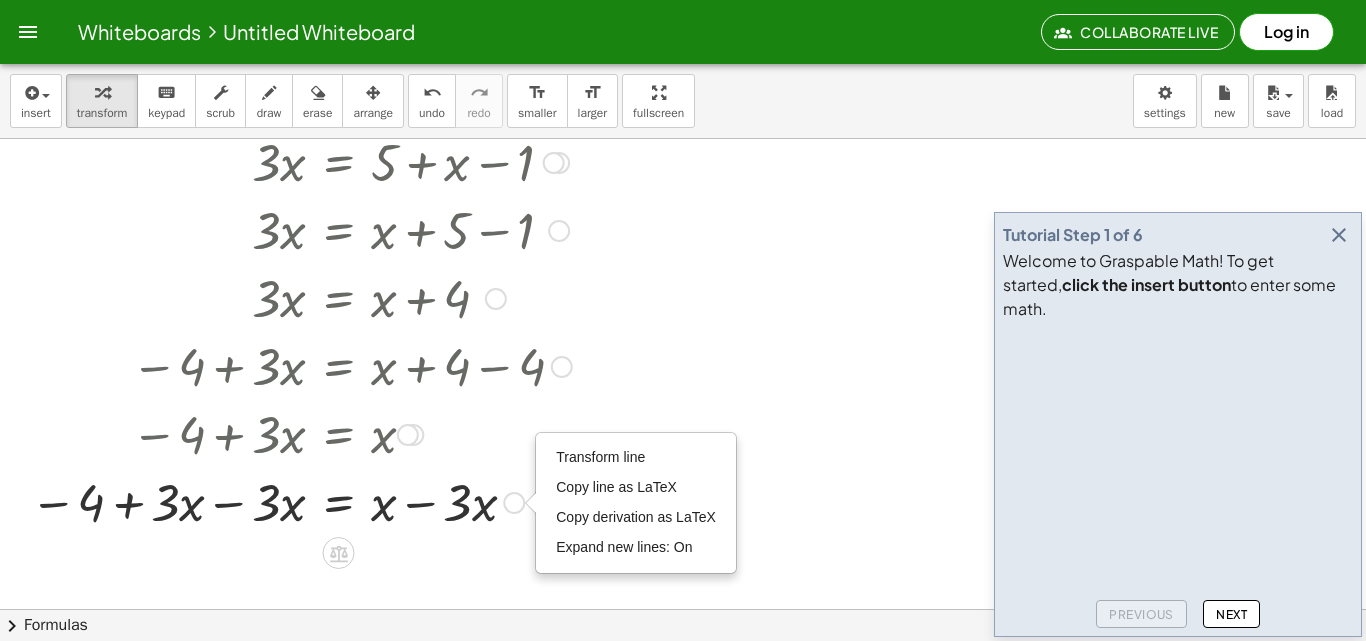 drag, startPoint x: 639, startPoint y: 460, endPoint x: 649, endPoint y: 465, distance: 11.18034 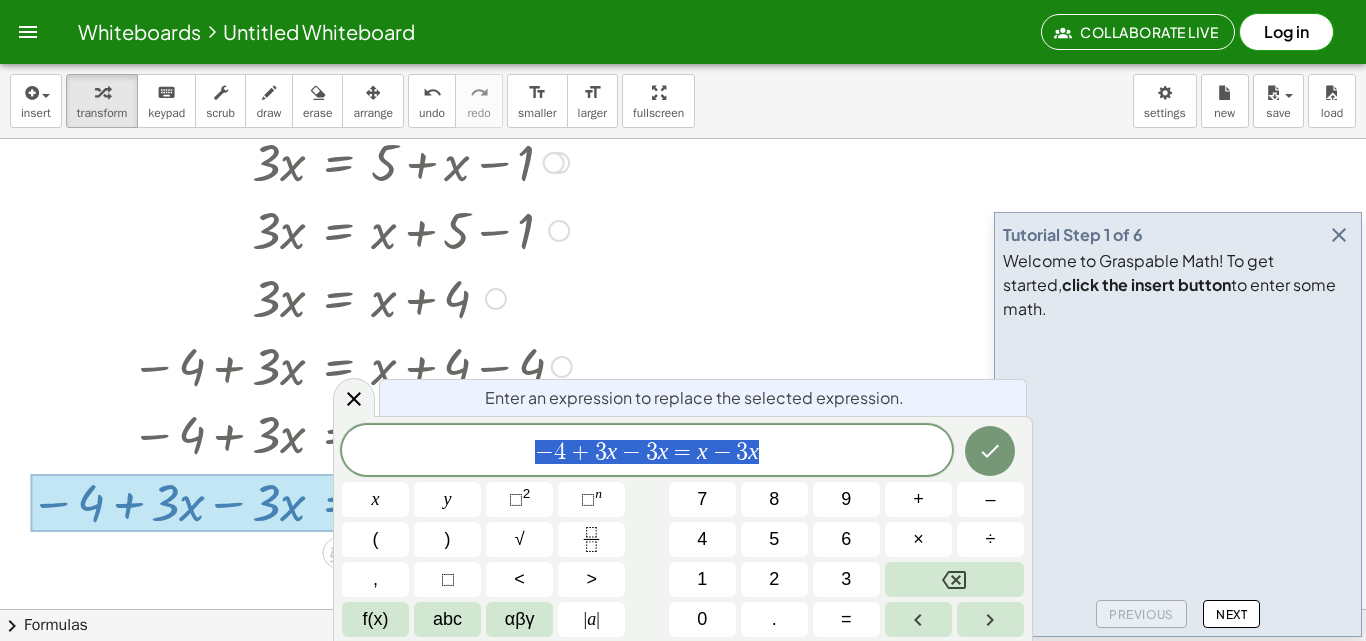 click at bounding box center [683, 473] 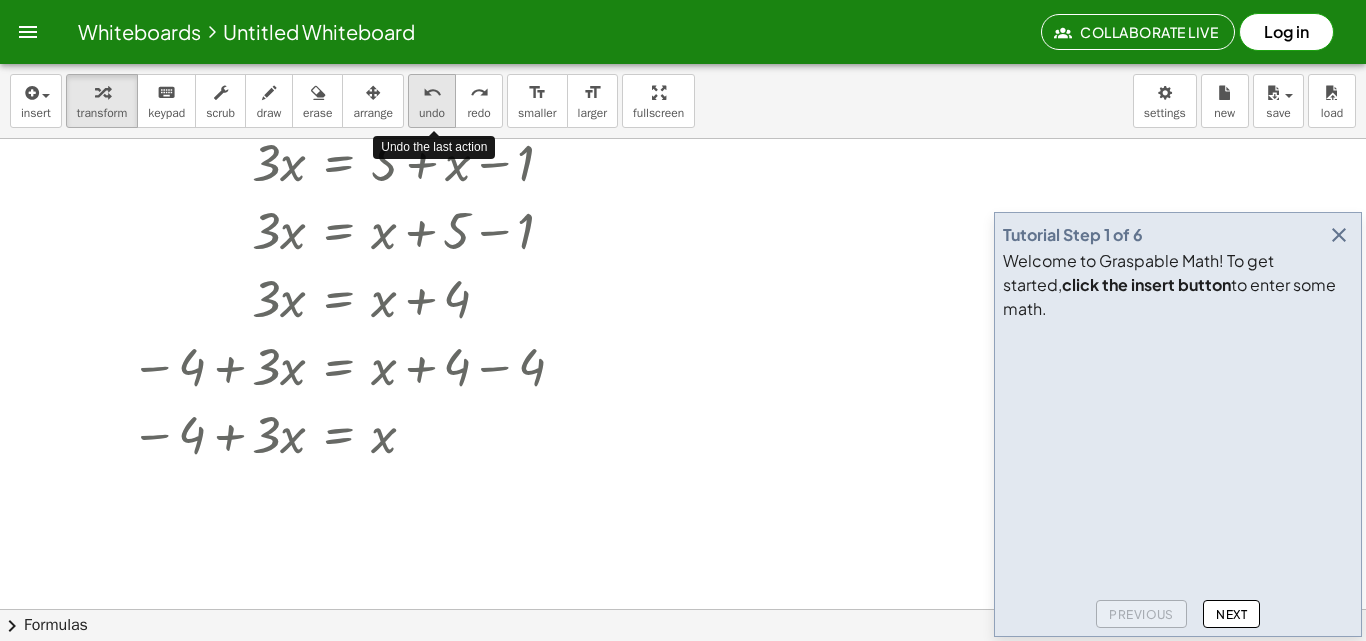click on "undo undo" at bounding box center (432, 101) 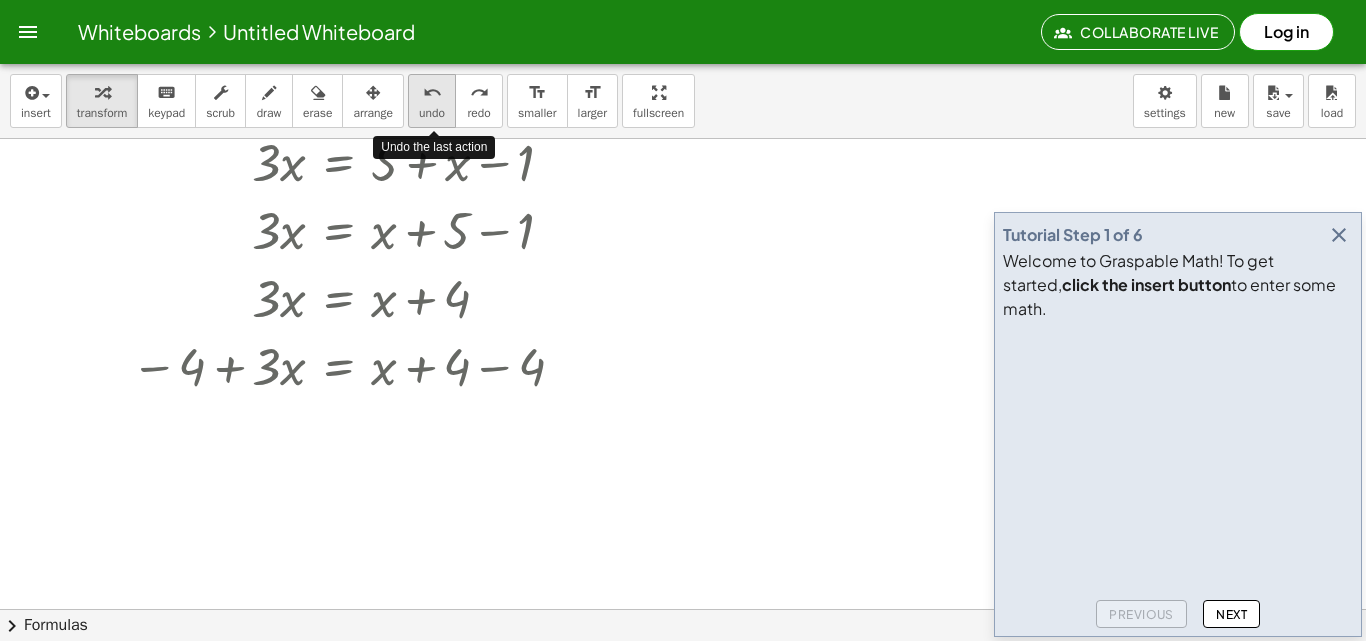 click on "undo undo" at bounding box center [432, 101] 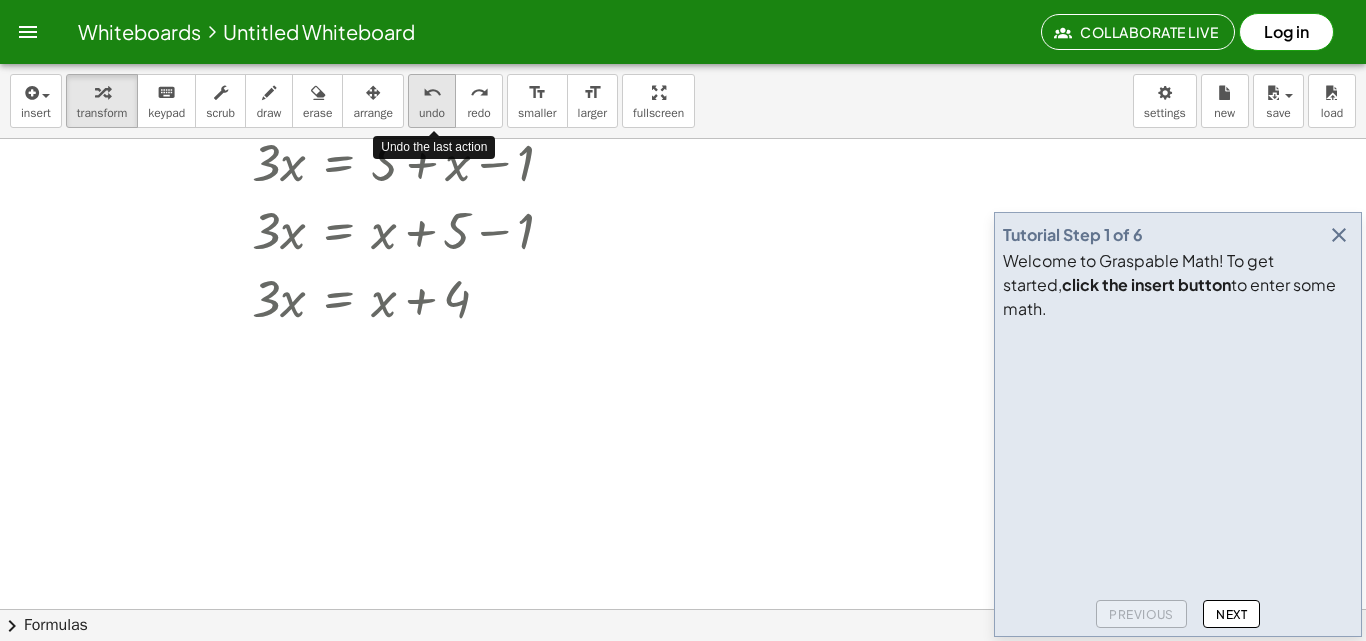 click on "undo" at bounding box center [432, 113] 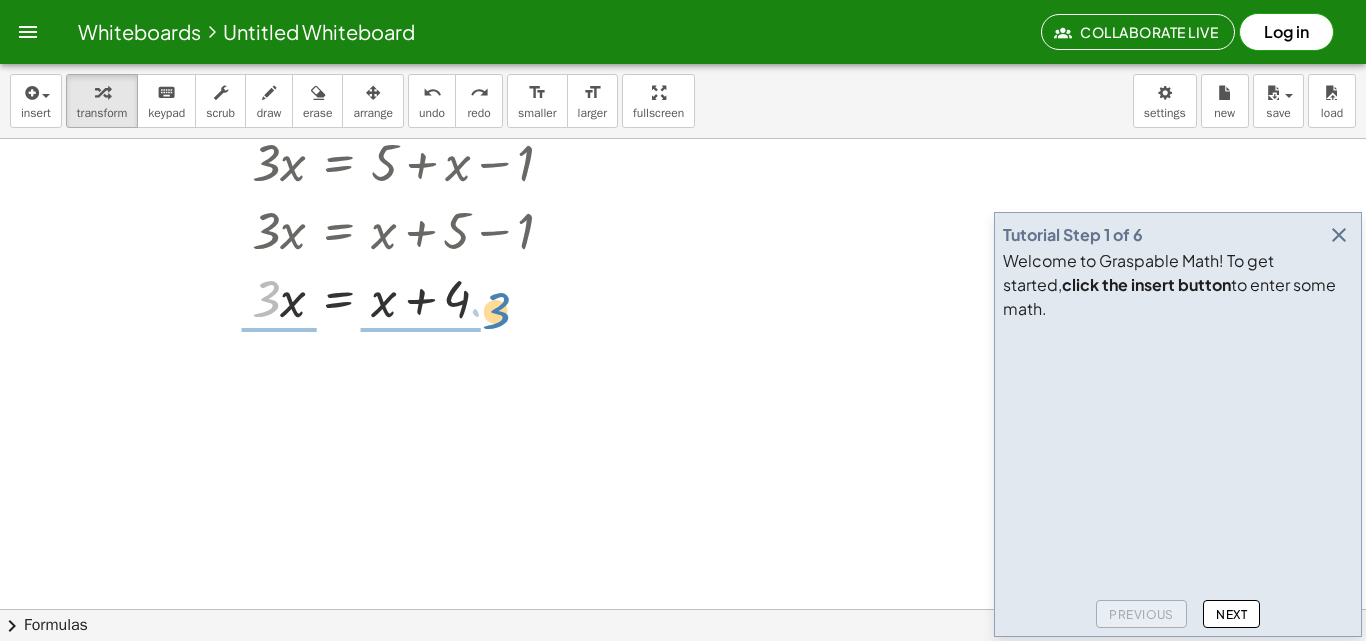 drag, startPoint x: 273, startPoint y: 298, endPoint x: 503, endPoint y: 311, distance: 230.3671 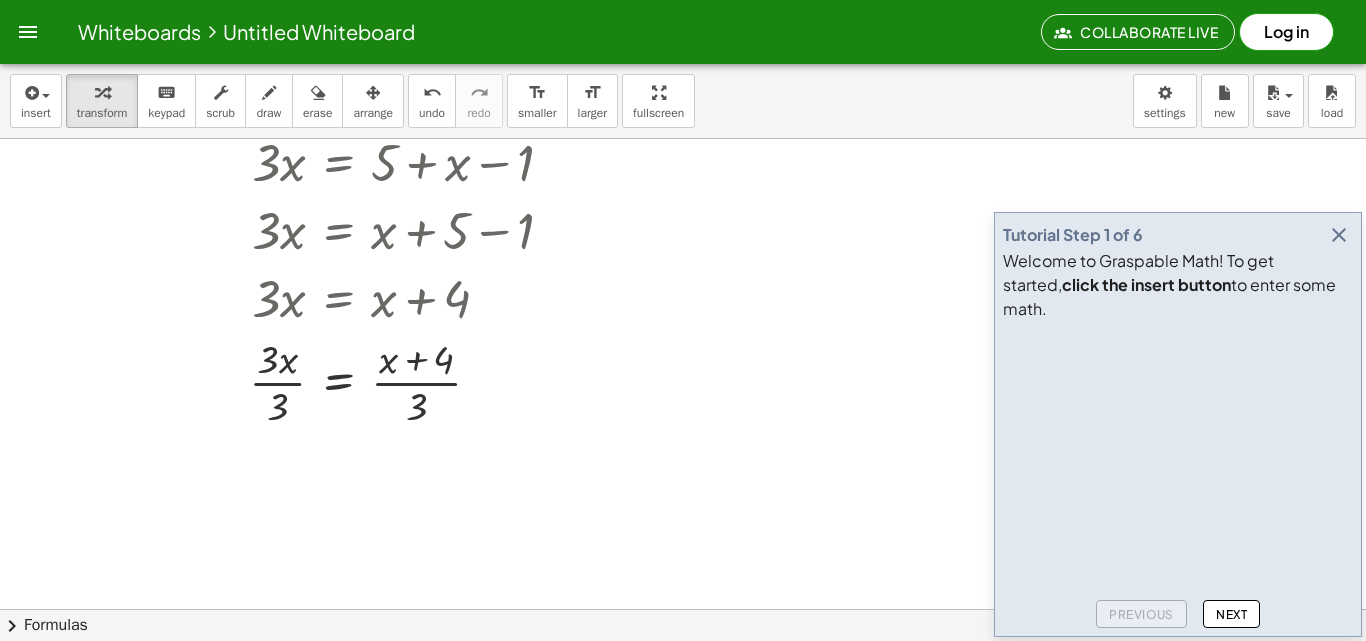 click on "insert select one: Math Expression Function Text Youtube Video Graphing Geometry Geometry 3D transform keyboard keypad scrub draw erase arrange undo undo redo redo format_size smaller format_size larger fullscreen load   save new settings" at bounding box center [683, 101] 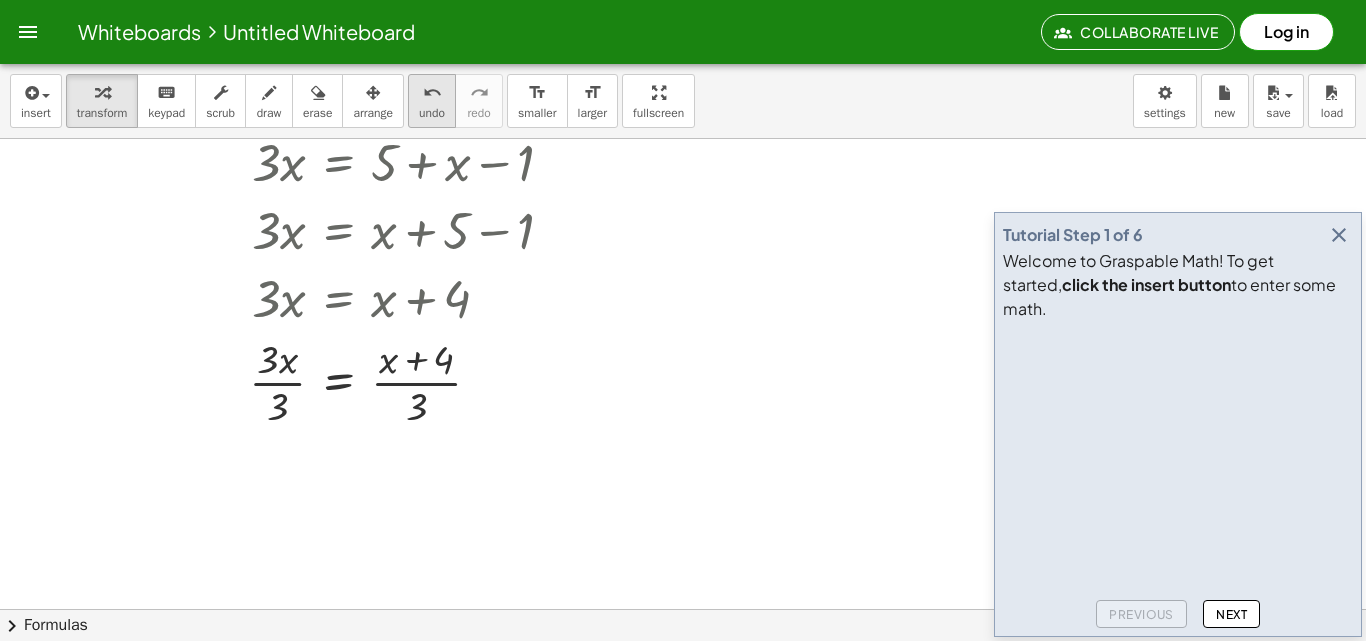click on "undo" at bounding box center [432, 93] 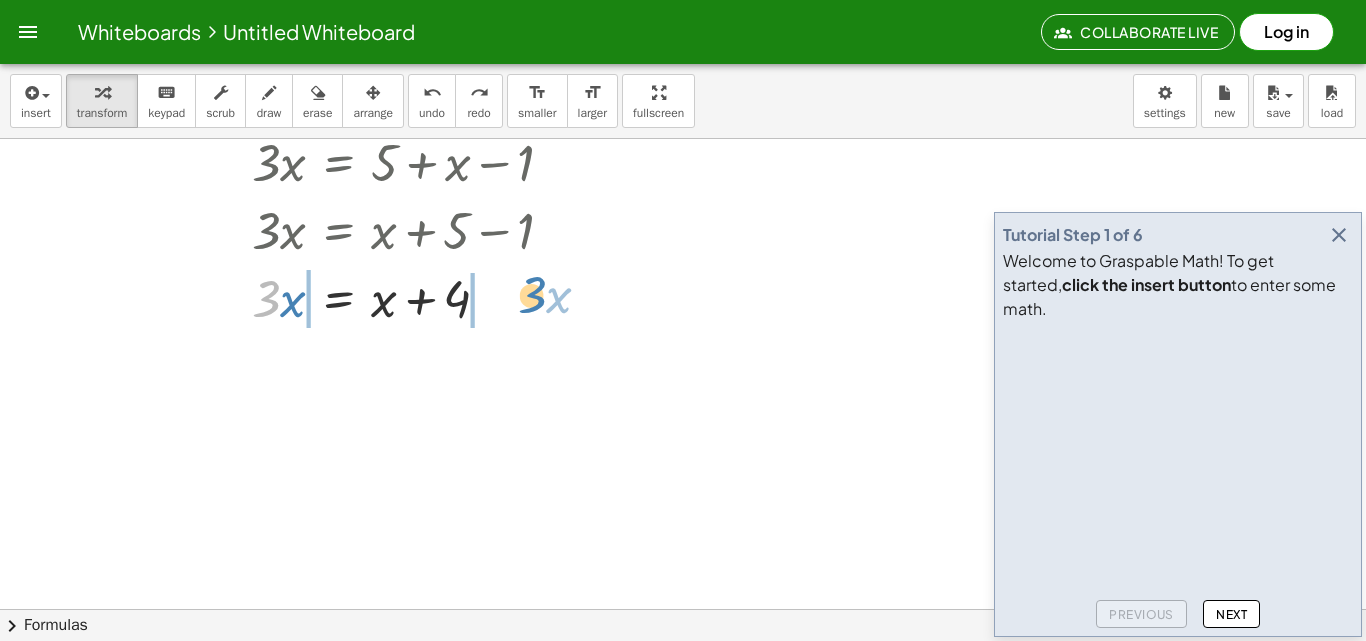 drag, startPoint x: 277, startPoint y: 287, endPoint x: 543, endPoint y: 283, distance: 266.03006 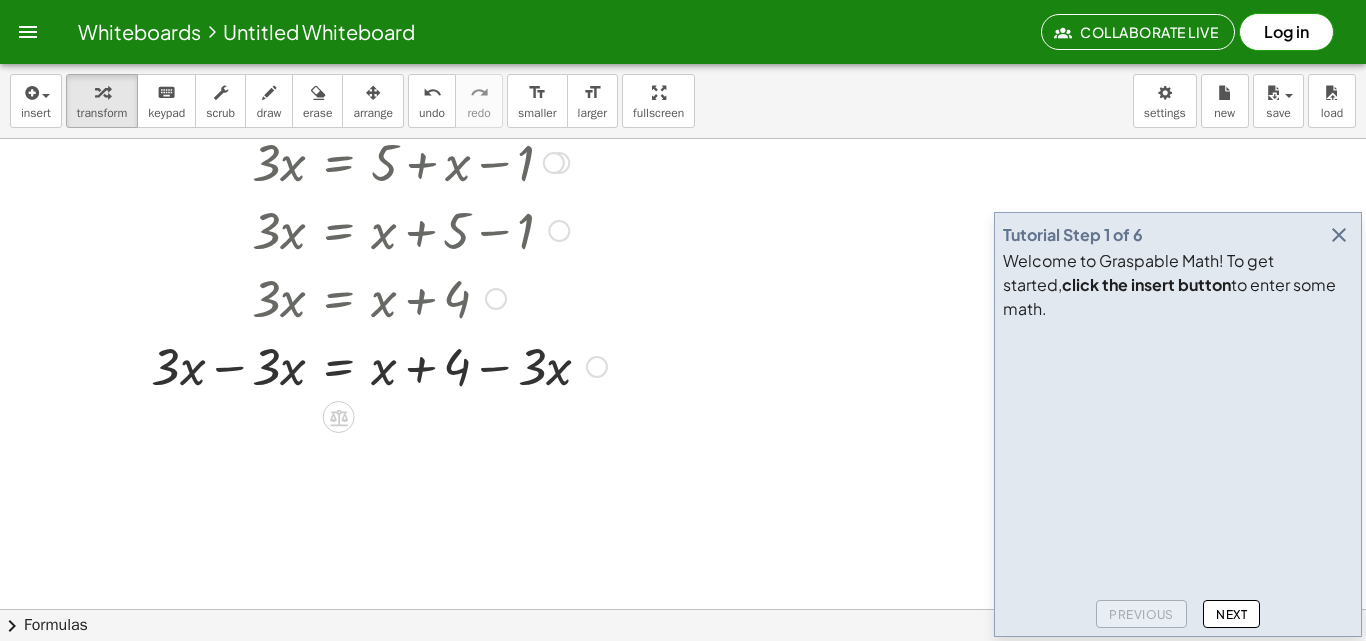 click at bounding box center (365, 365) 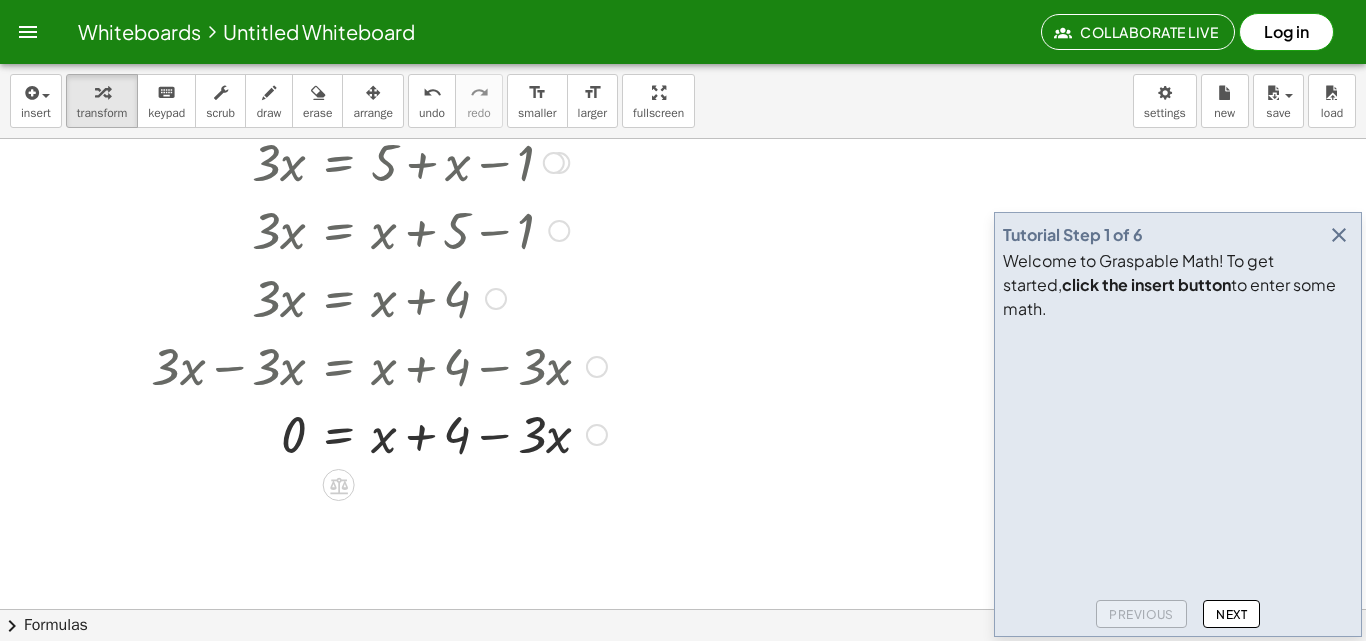 click at bounding box center (365, 433) 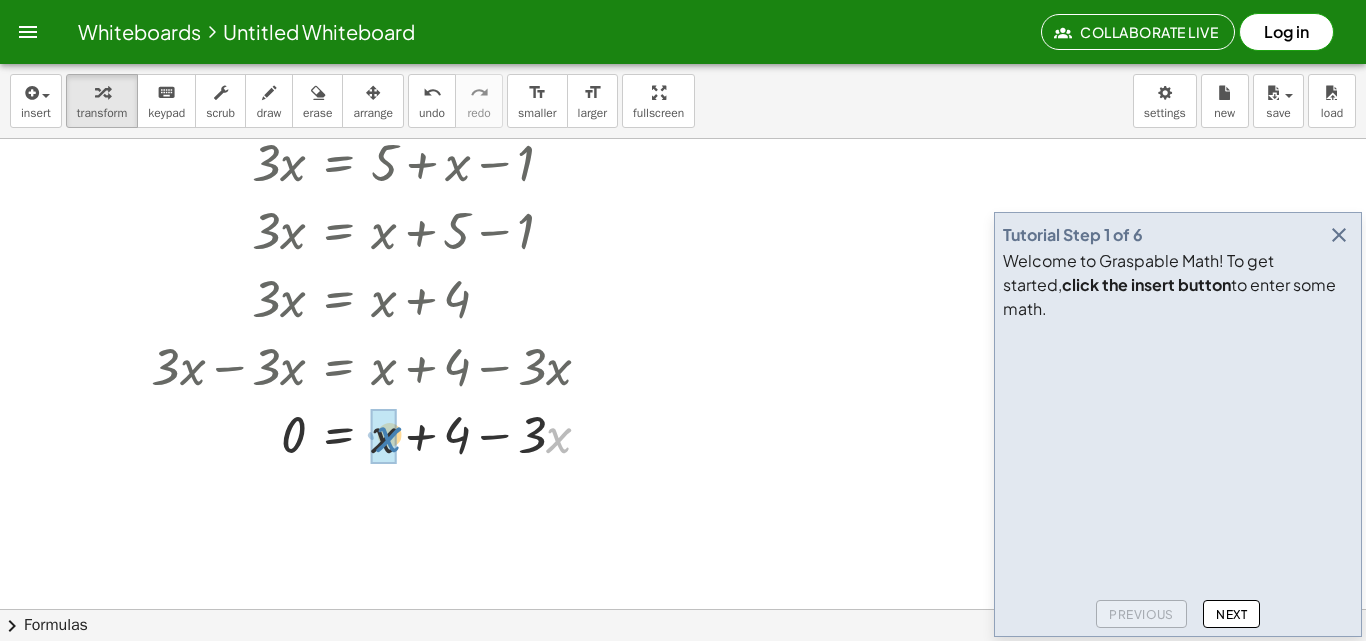 drag, startPoint x: 558, startPoint y: 441, endPoint x: 388, endPoint y: 440, distance: 170.00294 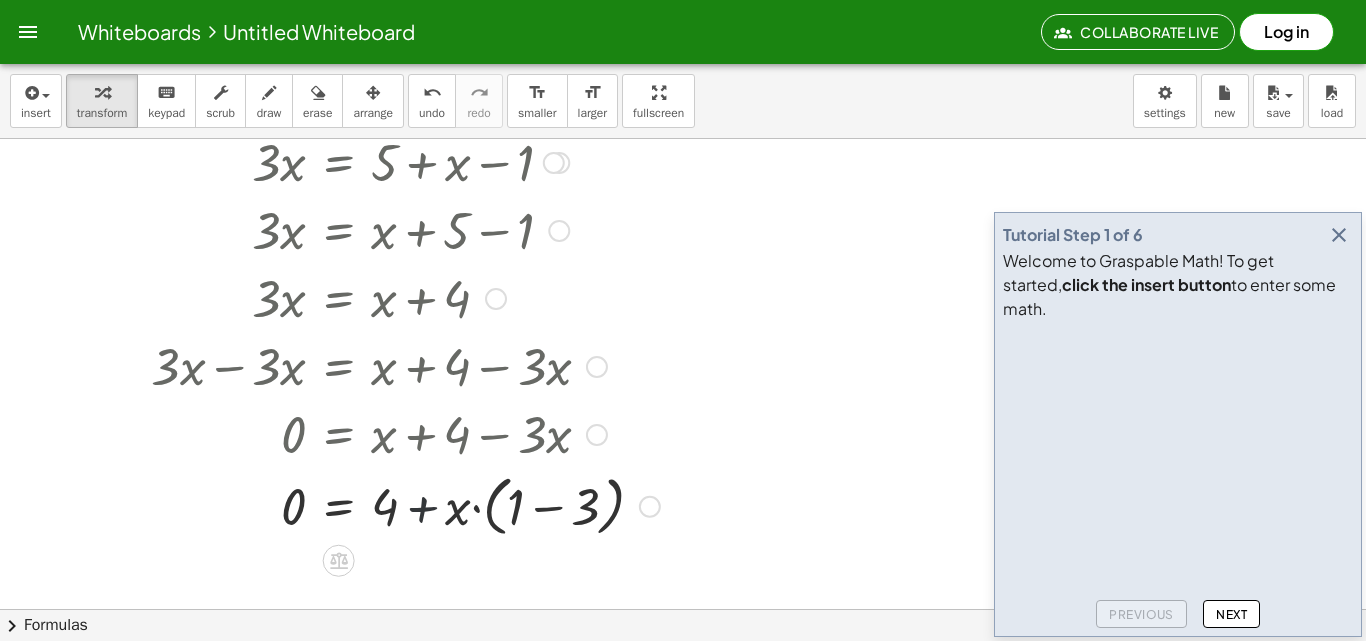 click at bounding box center (392, 505) 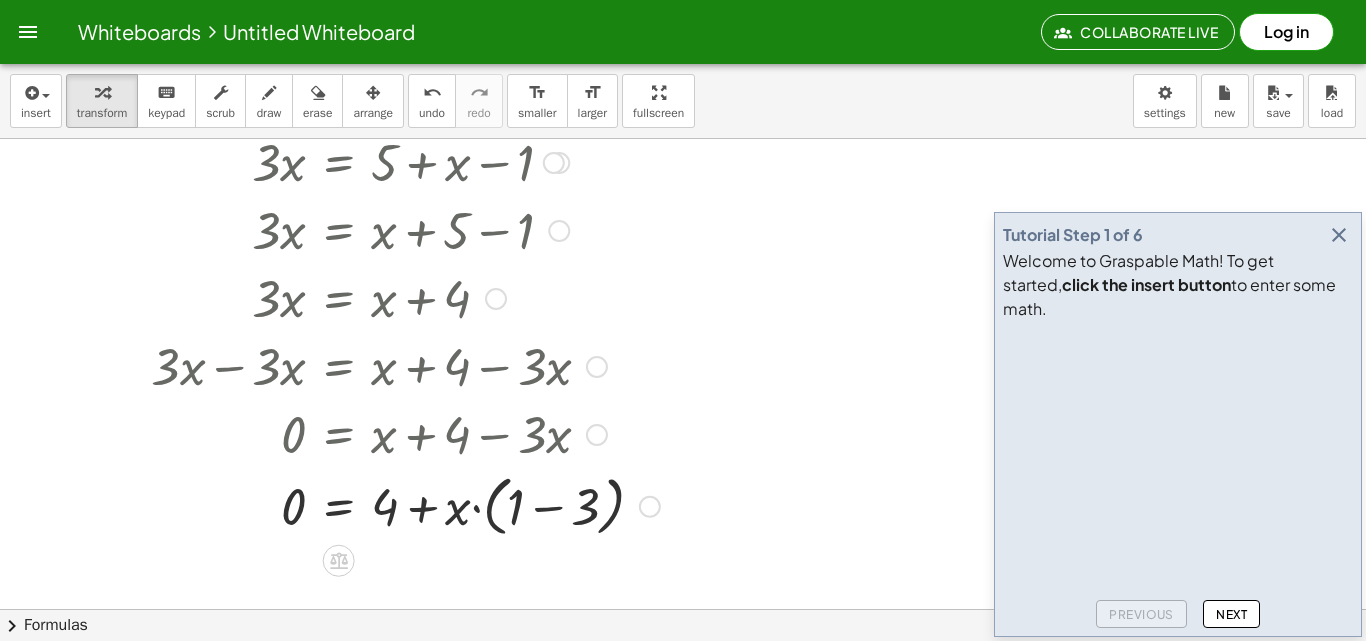 click at bounding box center [392, 505] 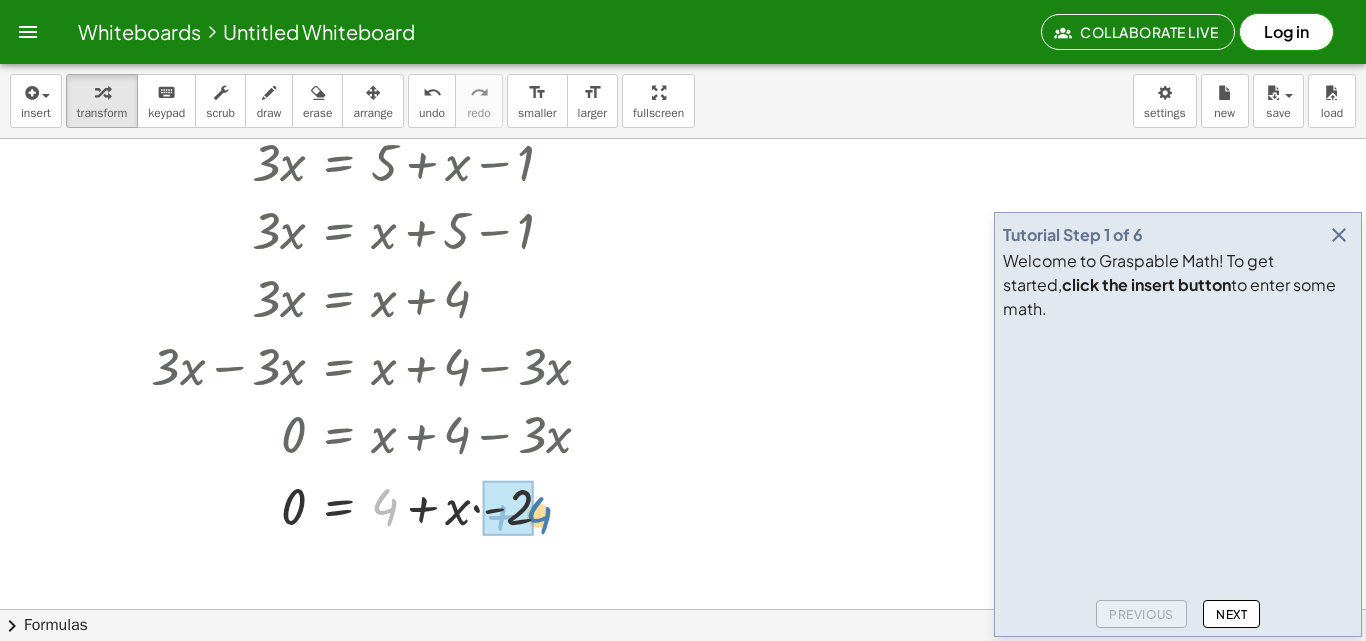 drag, startPoint x: 395, startPoint y: 503, endPoint x: 544, endPoint y: 510, distance: 149.16434 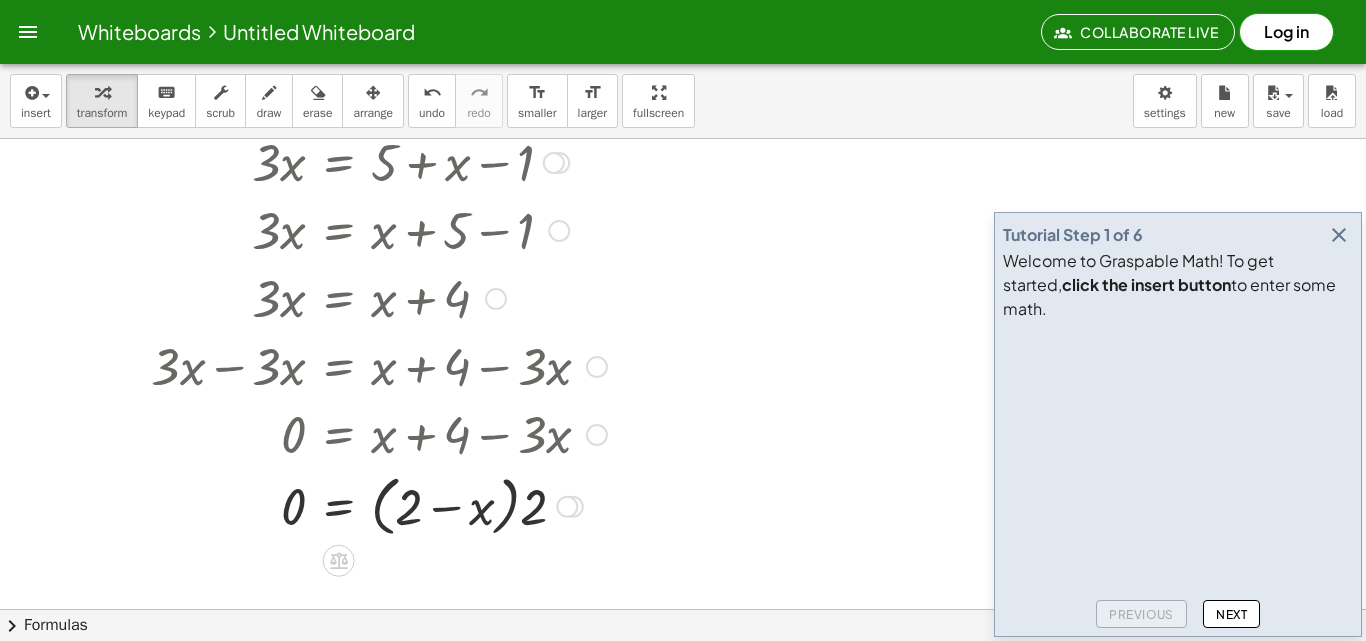 click at bounding box center [365, 505] 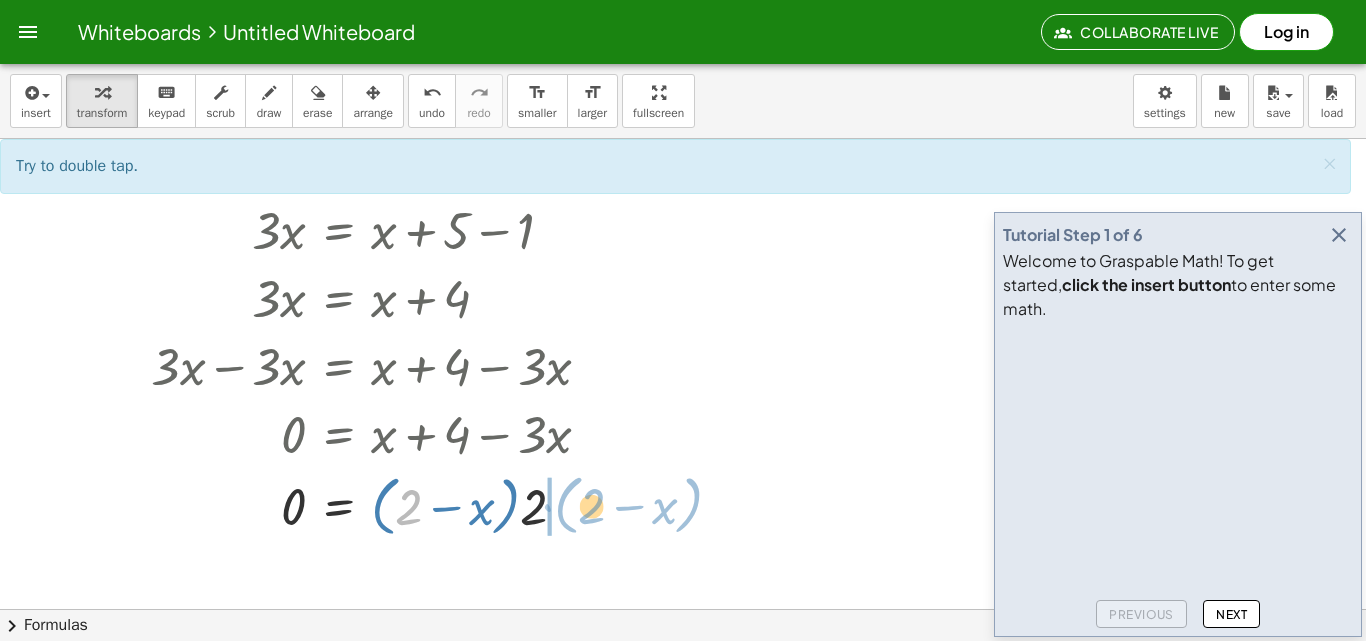 drag, startPoint x: 409, startPoint y: 504, endPoint x: 592, endPoint y: 503, distance: 183.00273 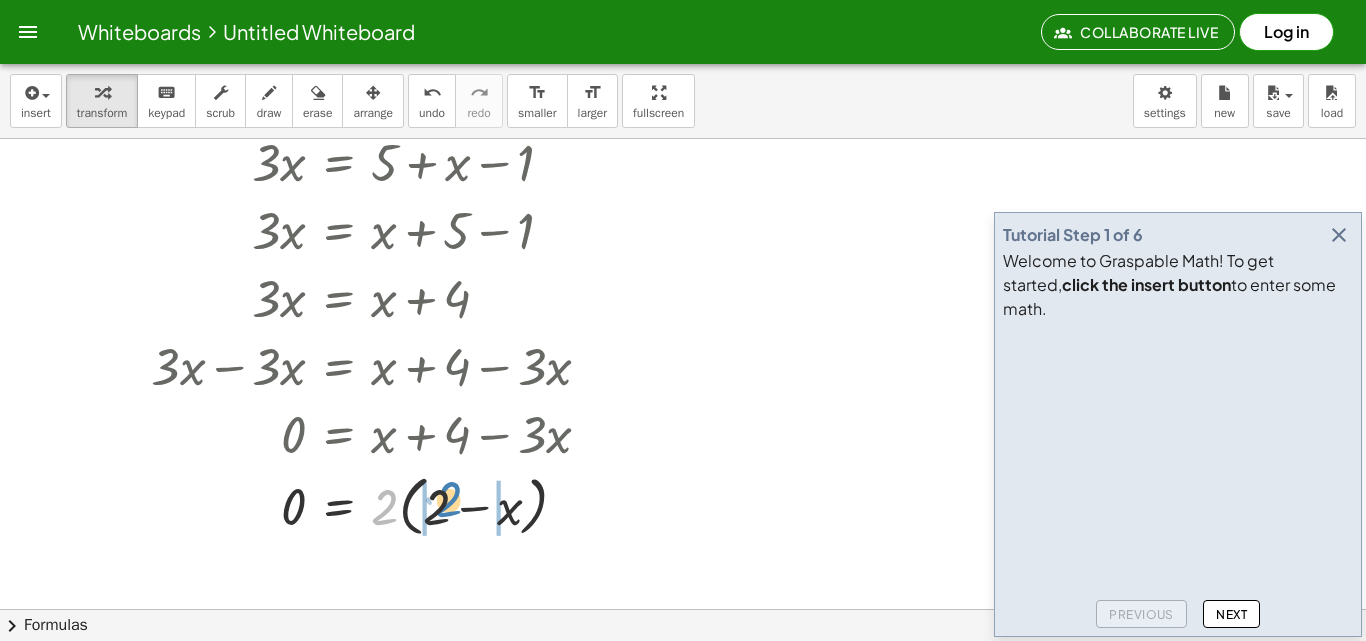 drag, startPoint x: 389, startPoint y: 515, endPoint x: 453, endPoint y: 507, distance: 64.49806 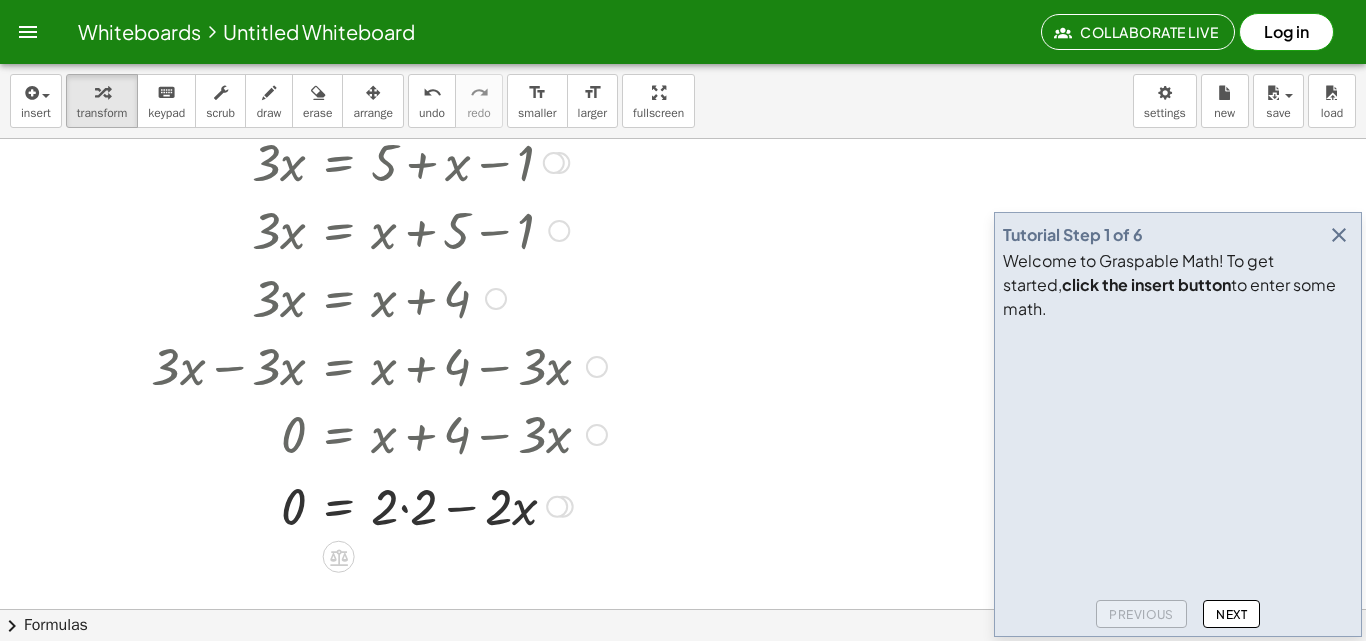 click at bounding box center (365, 505) 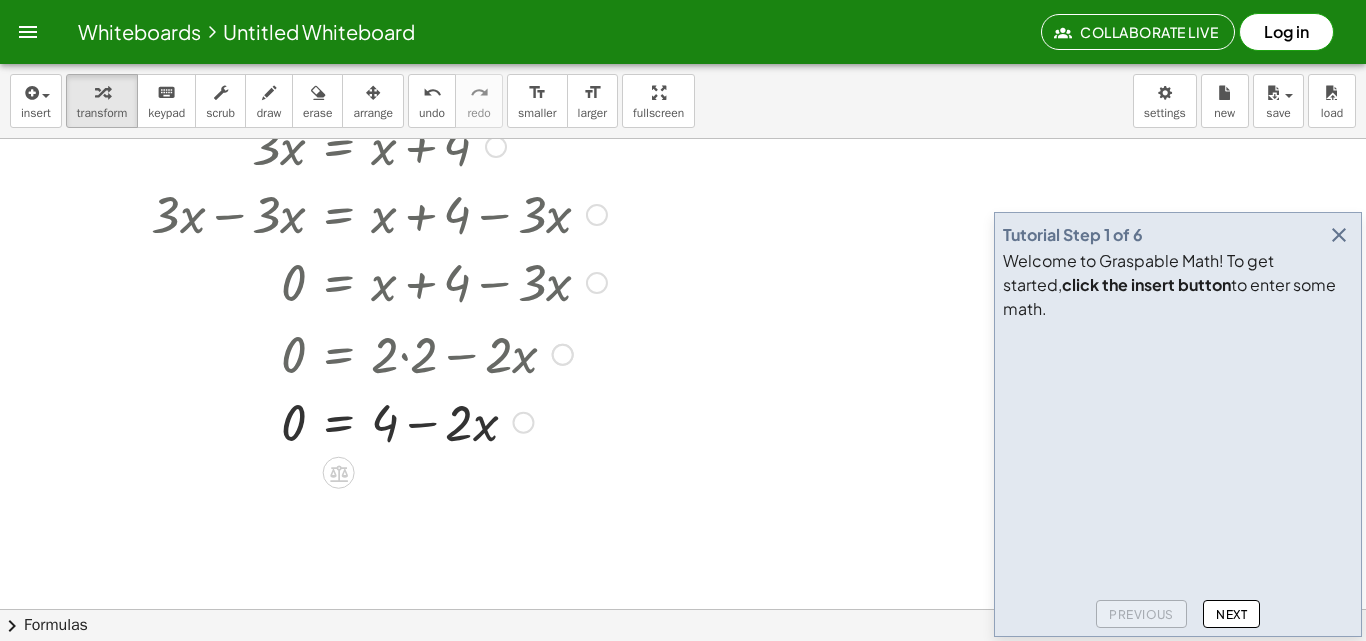 scroll, scrollTop: 400, scrollLeft: 0, axis: vertical 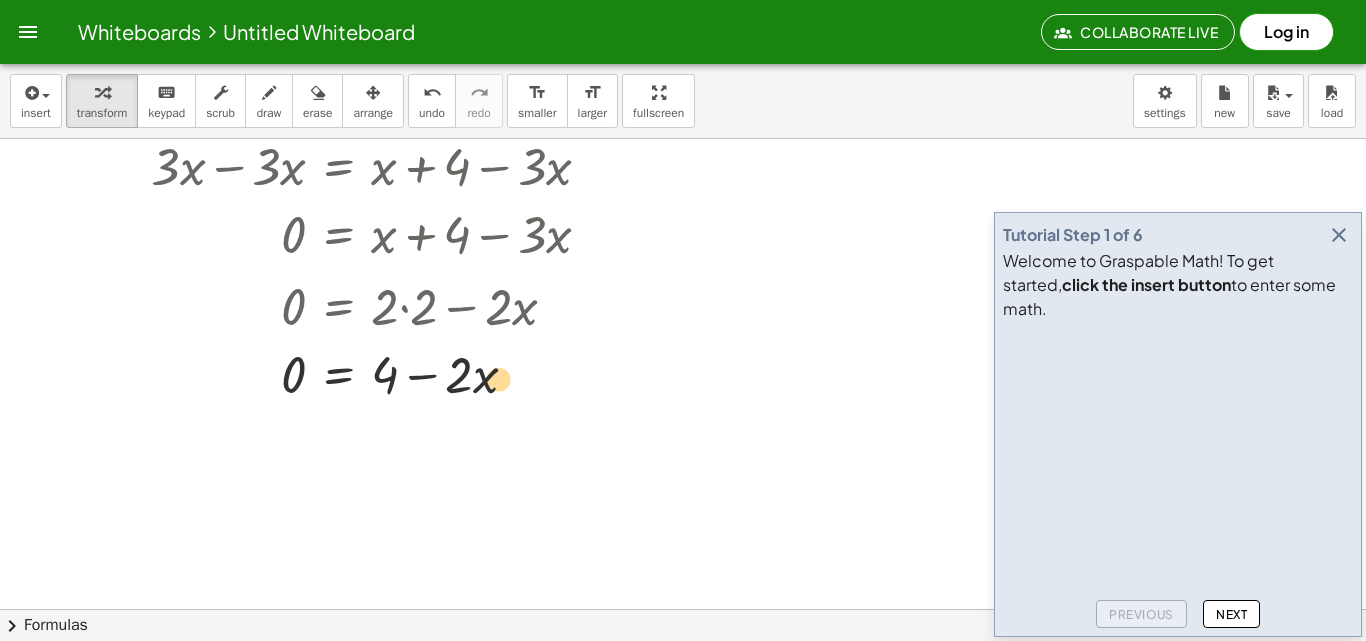 drag, startPoint x: 486, startPoint y: 377, endPoint x: 499, endPoint y: 381, distance: 13.601471 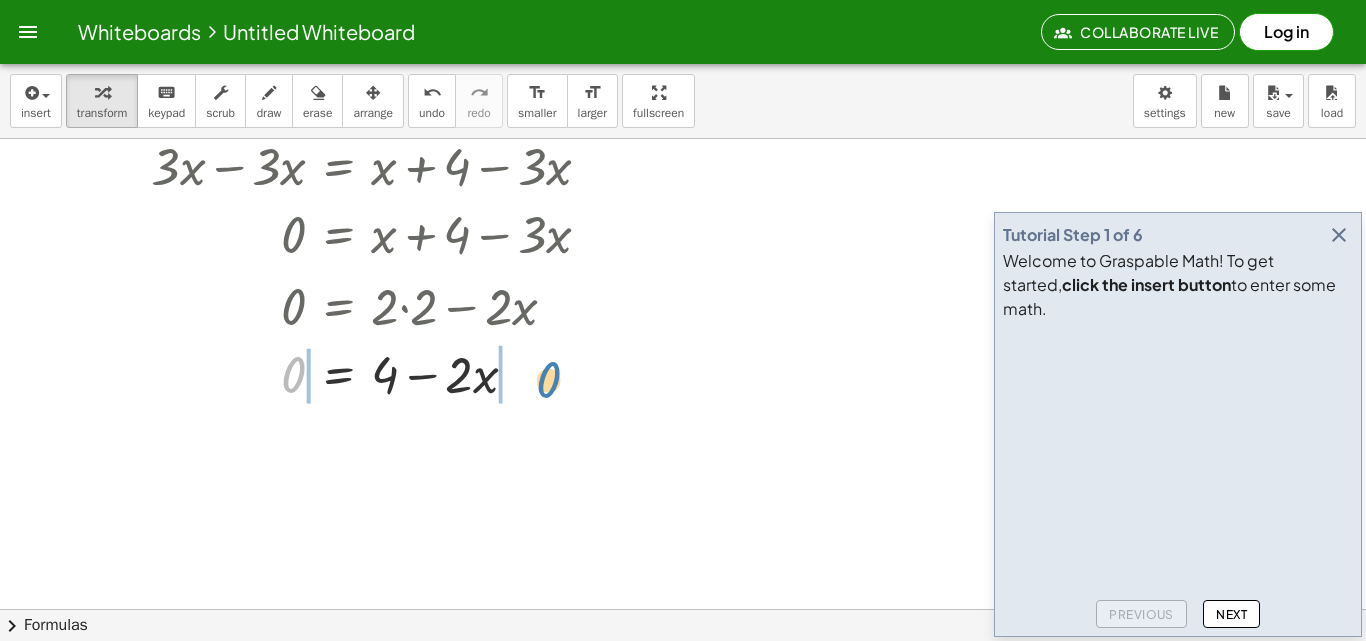 drag, startPoint x: 299, startPoint y: 371, endPoint x: 554, endPoint y: 376, distance: 255.04901 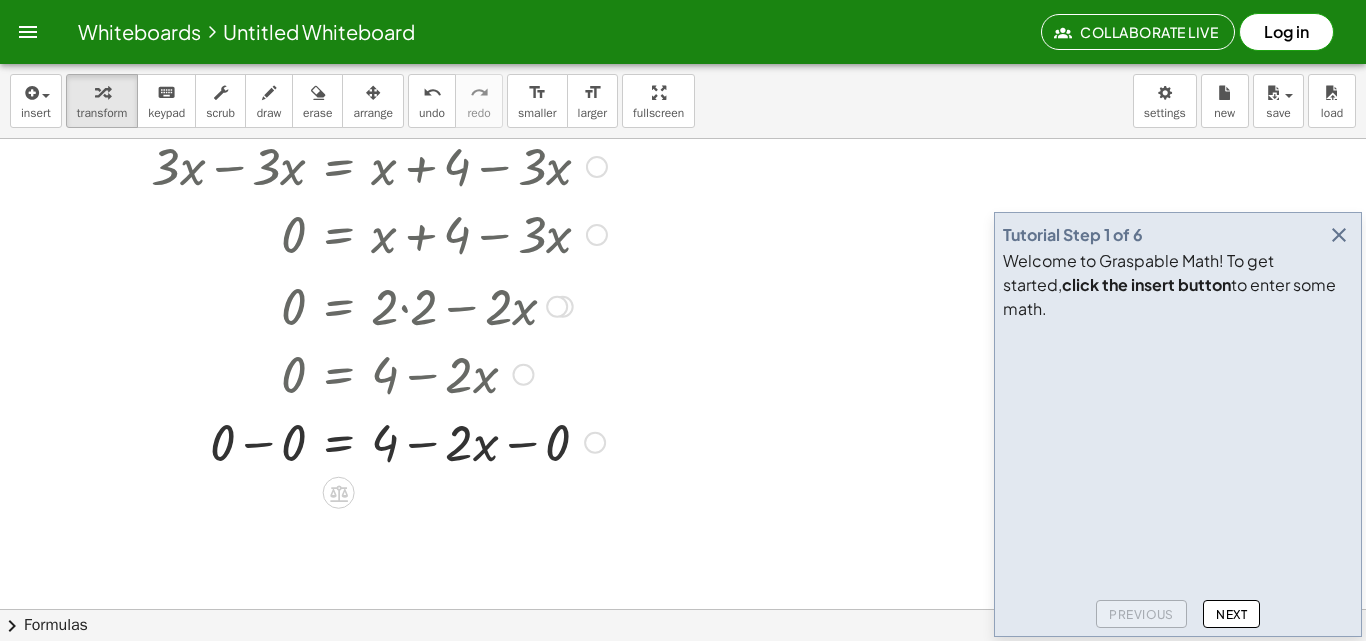 click at bounding box center (365, 441) 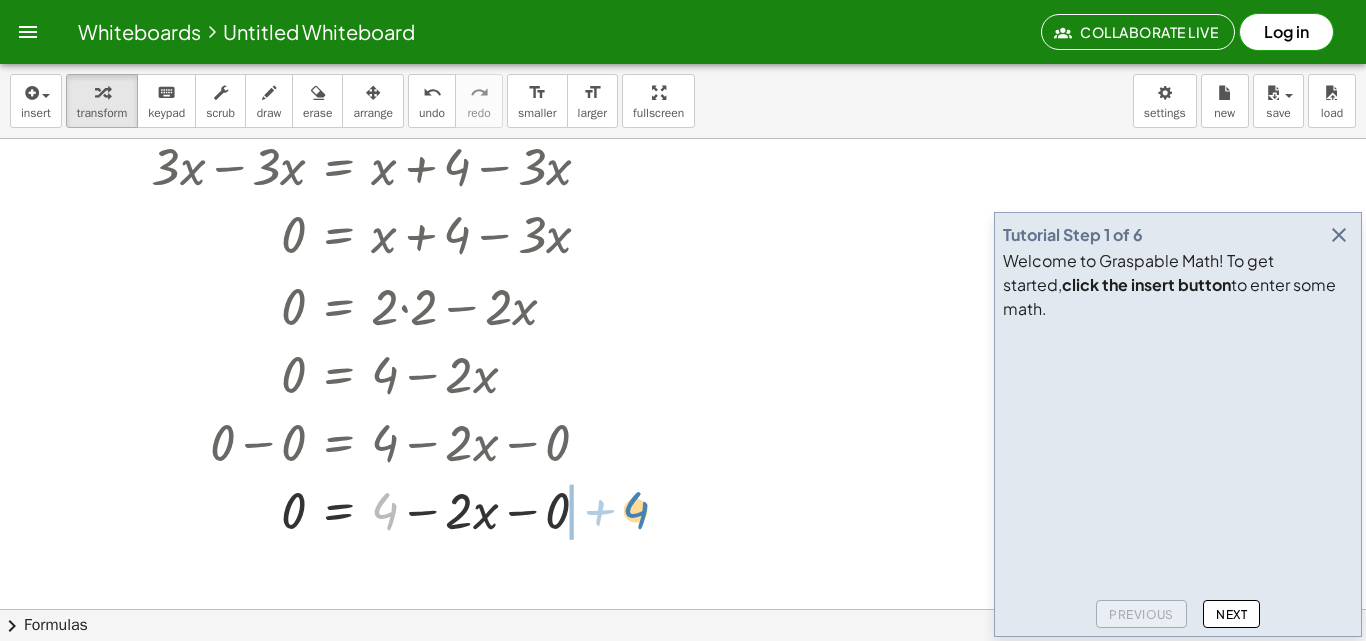 drag, startPoint x: 380, startPoint y: 499, endPoint x: 631, endPoint y: 498, distance: 251.002 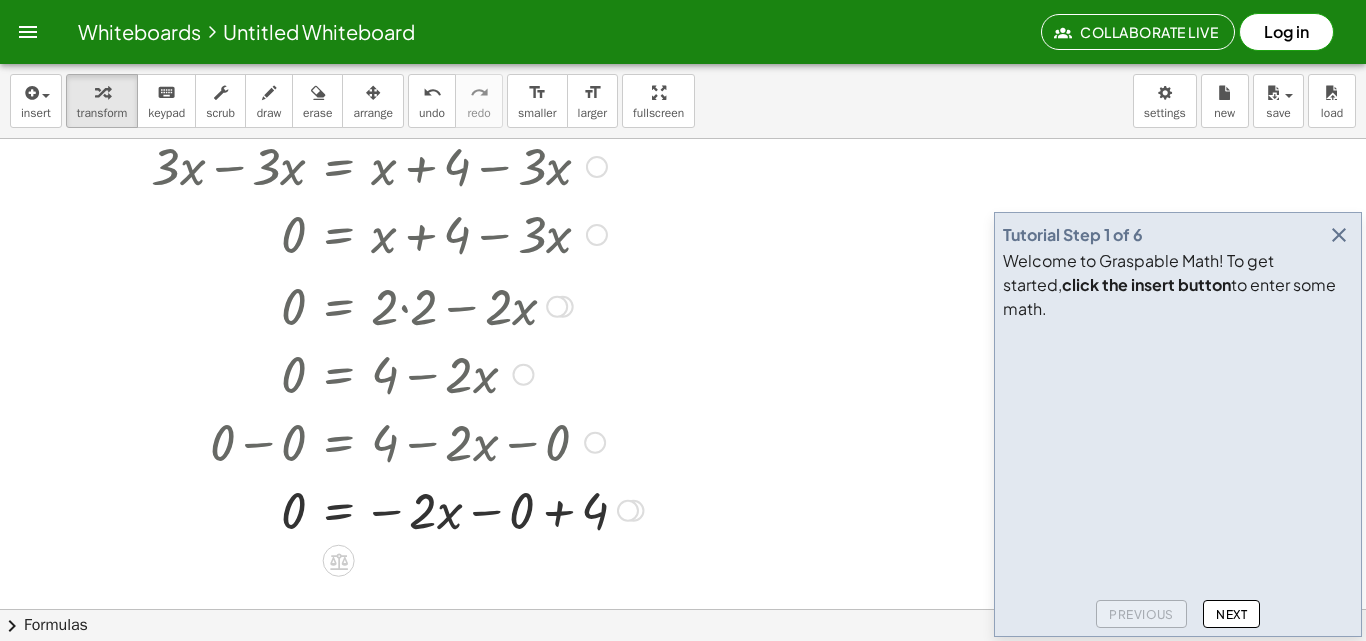 click at bounding box center (383, 509) 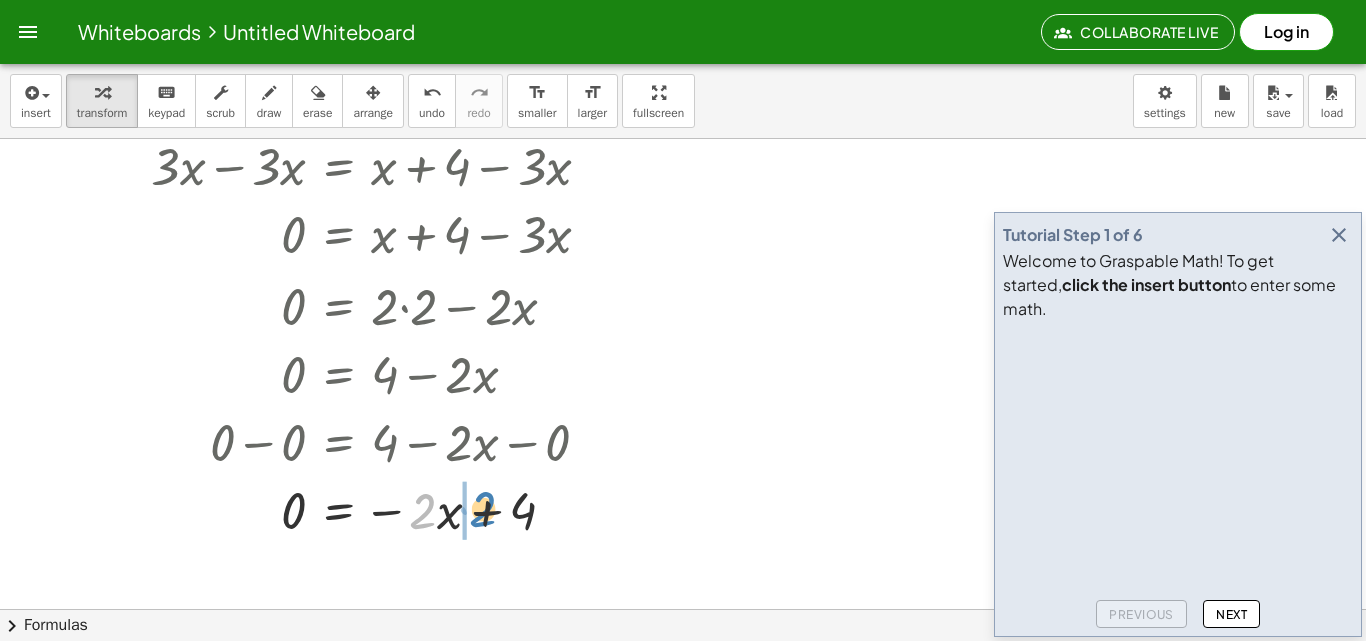 drag, startPoint x: 422, startPoint y: 512, endPoint x: 479, endPoint y: 509, distance: 57.07889 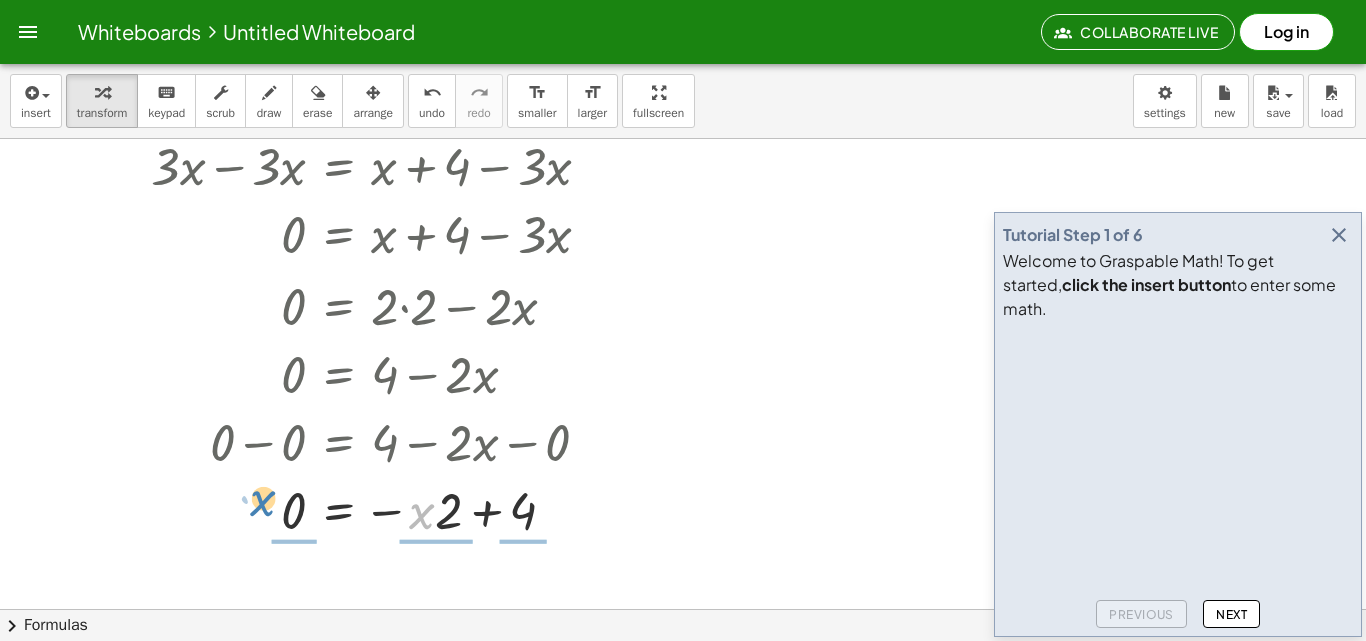 drag, startPoint x: 422, startPoint y: 512, endPoint x: 263, endPoint y: 499, distance: 159.53056 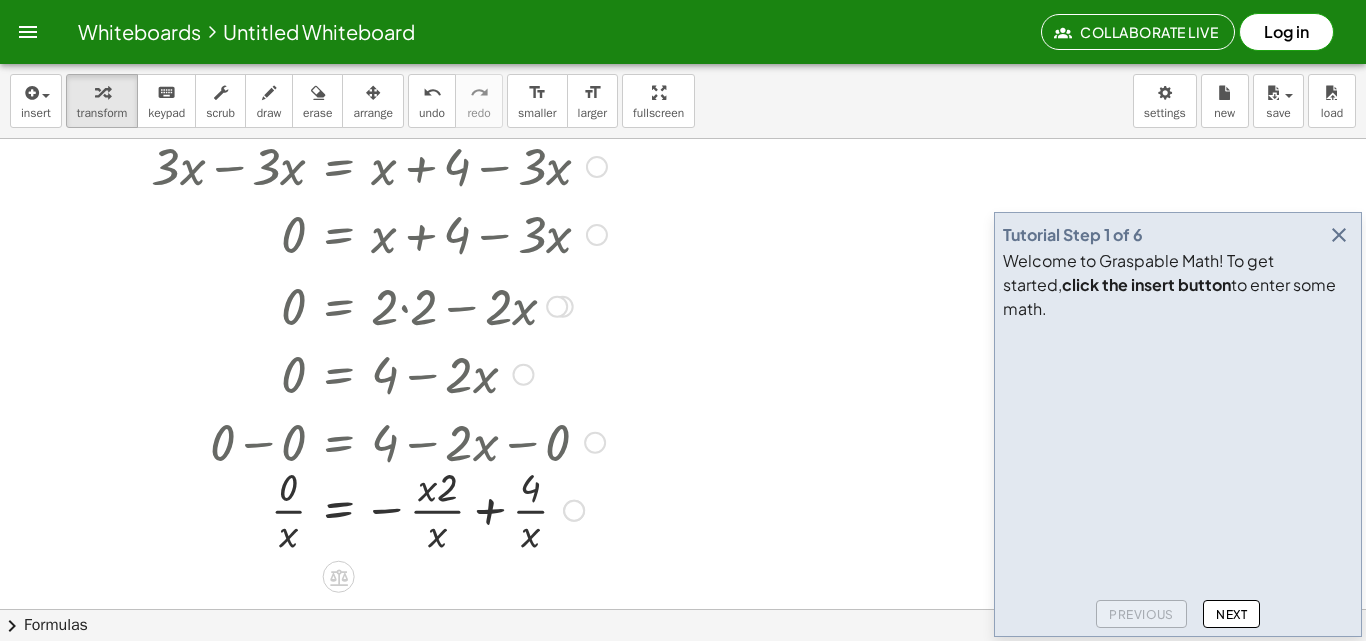click at bounding box center (365, 509) 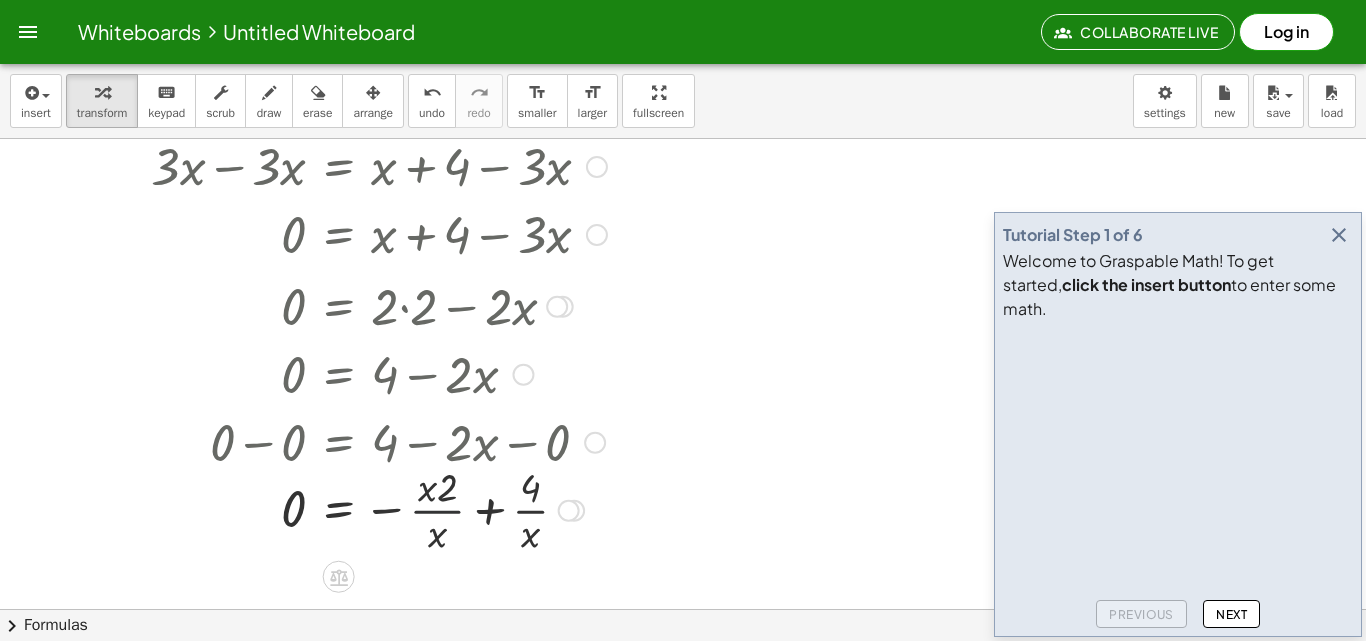 click at bounding box center (365, 509) 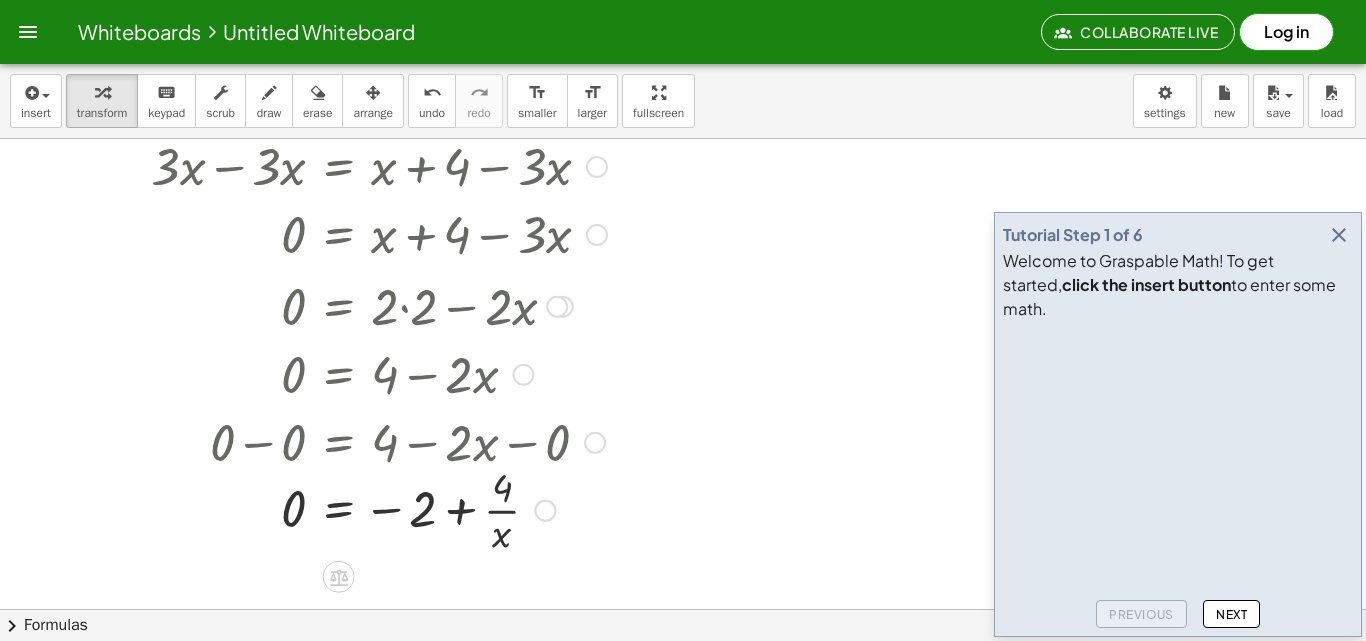 click at bounding box center [365, 509] 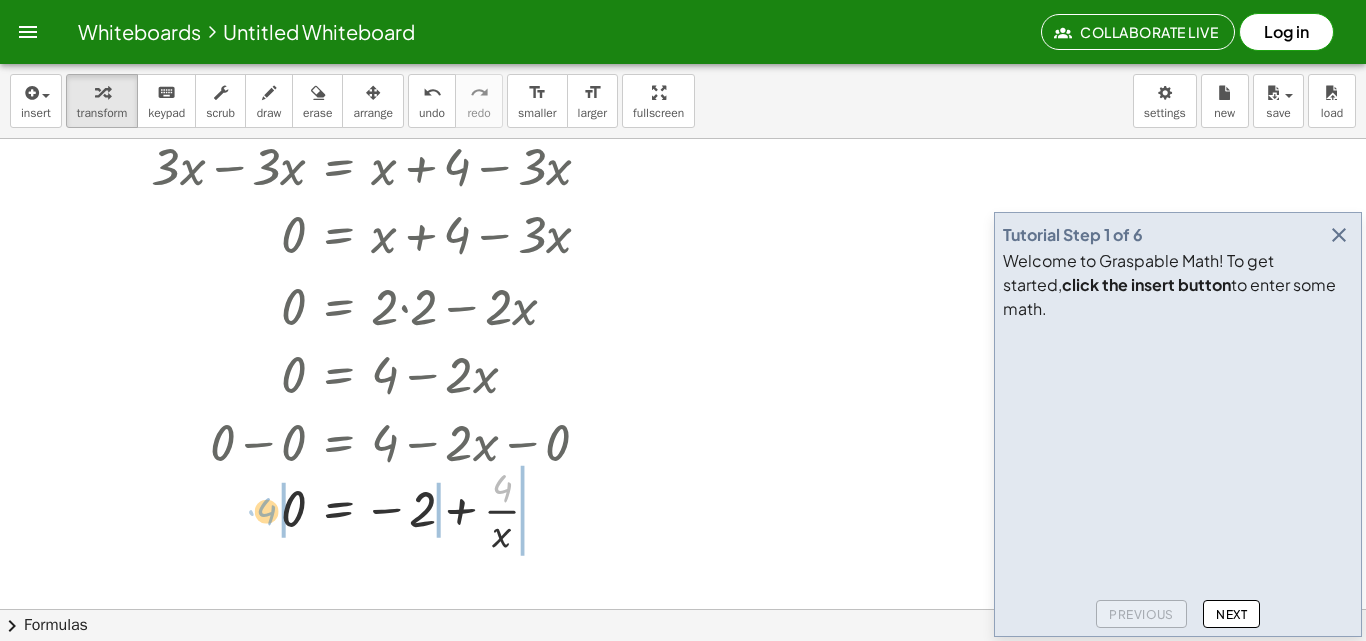 drag, startPoint x: 502, startPoint y: 487, endPoint x: 266, endPoint y: 510, distance: 237.11812 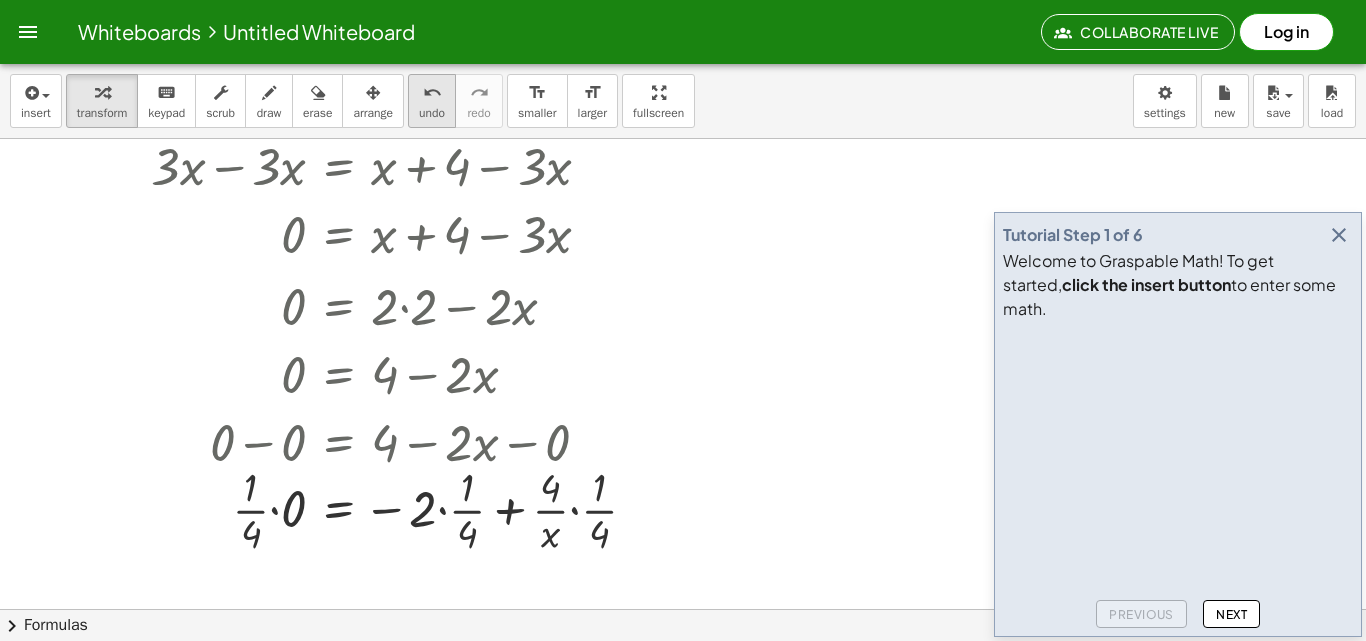 click on "undo" at bounding box center [432, 92] 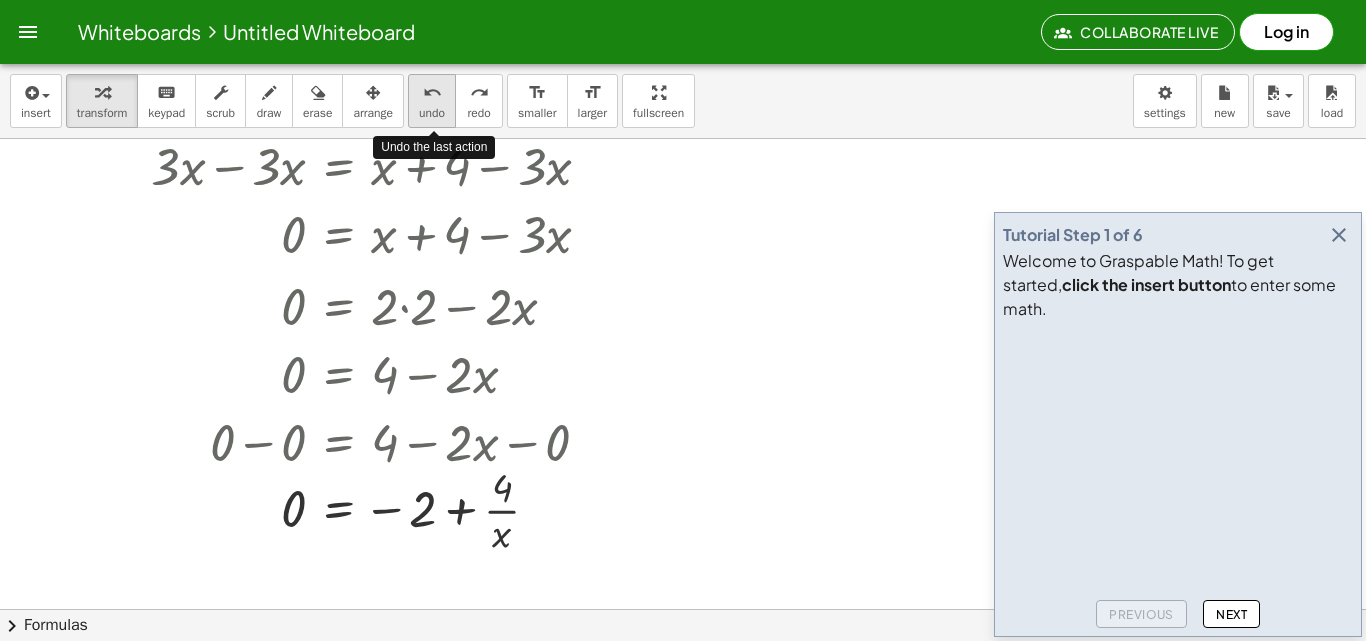 click on "undo" at bounding box center (432, 92) 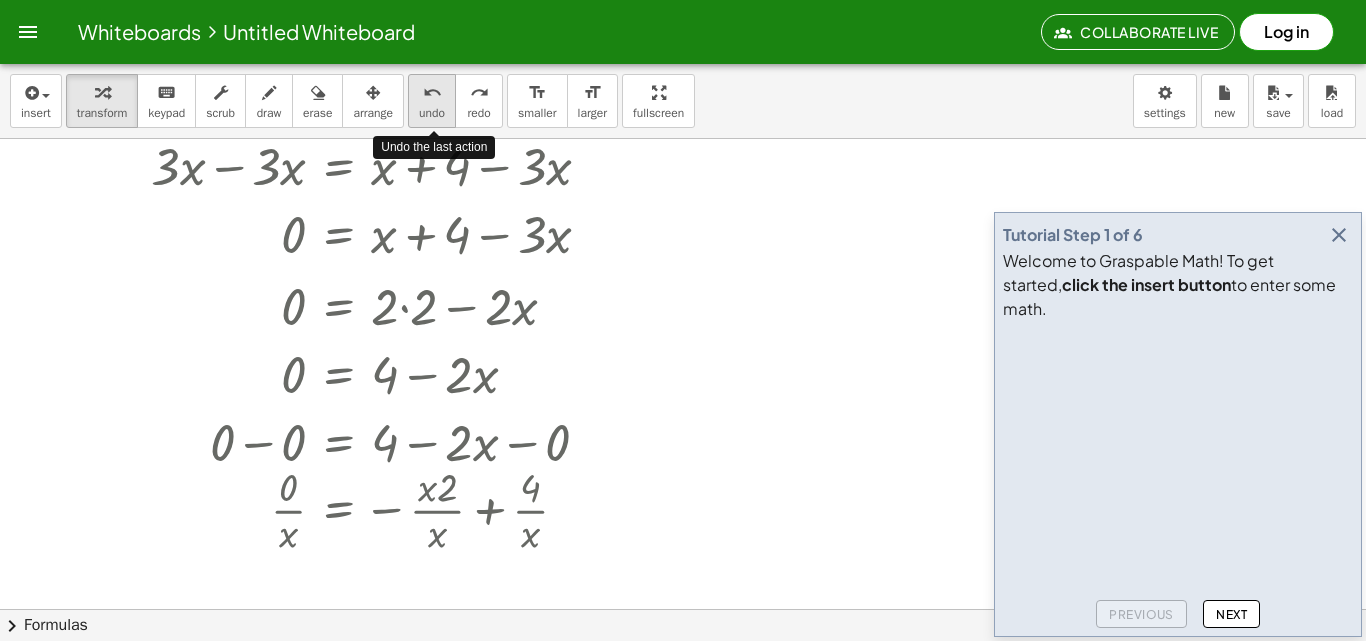 click on "undo" at bounding box center [432, 92] 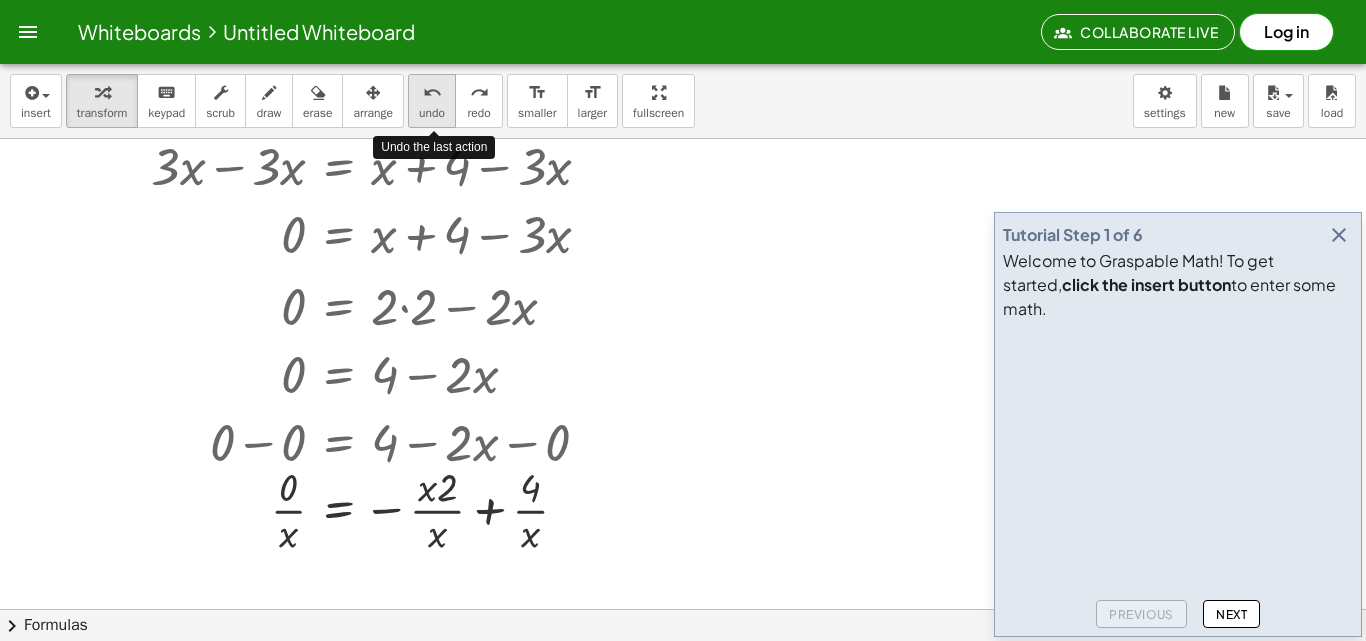 click on "undo" at bounding box center (432, 92) 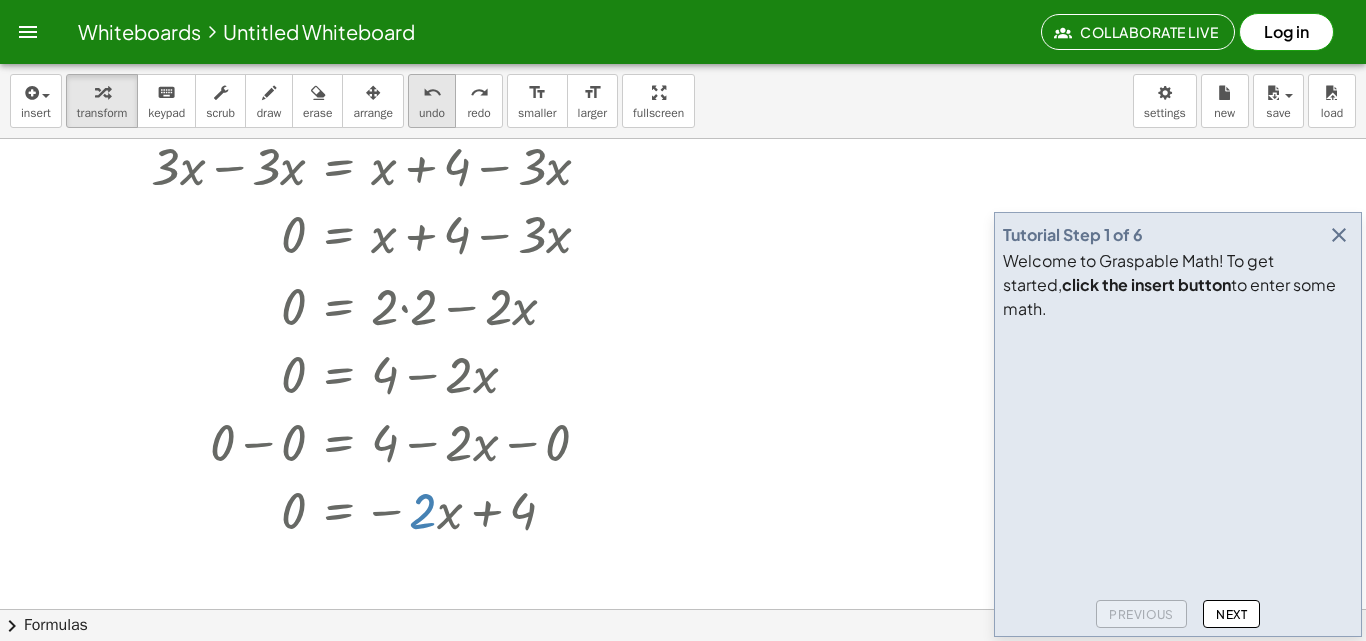 click on "undo" at bounding box center (432, 92) 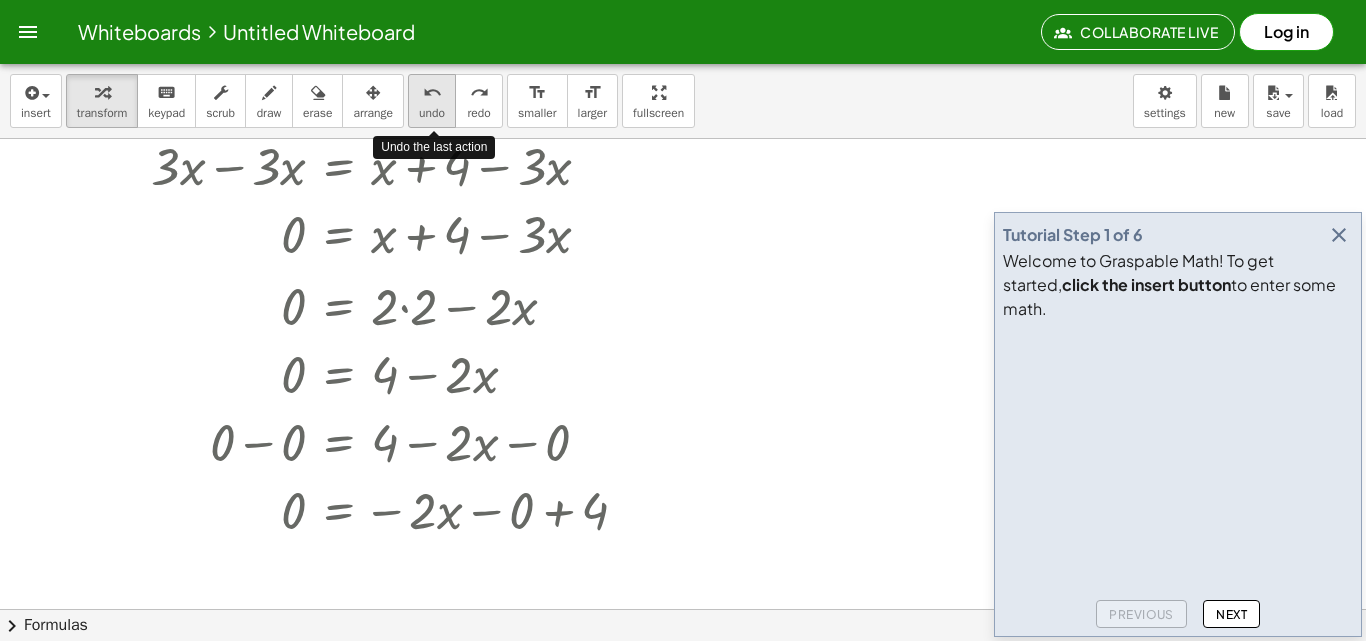 click on "undo" at bounding box center (432, 92) 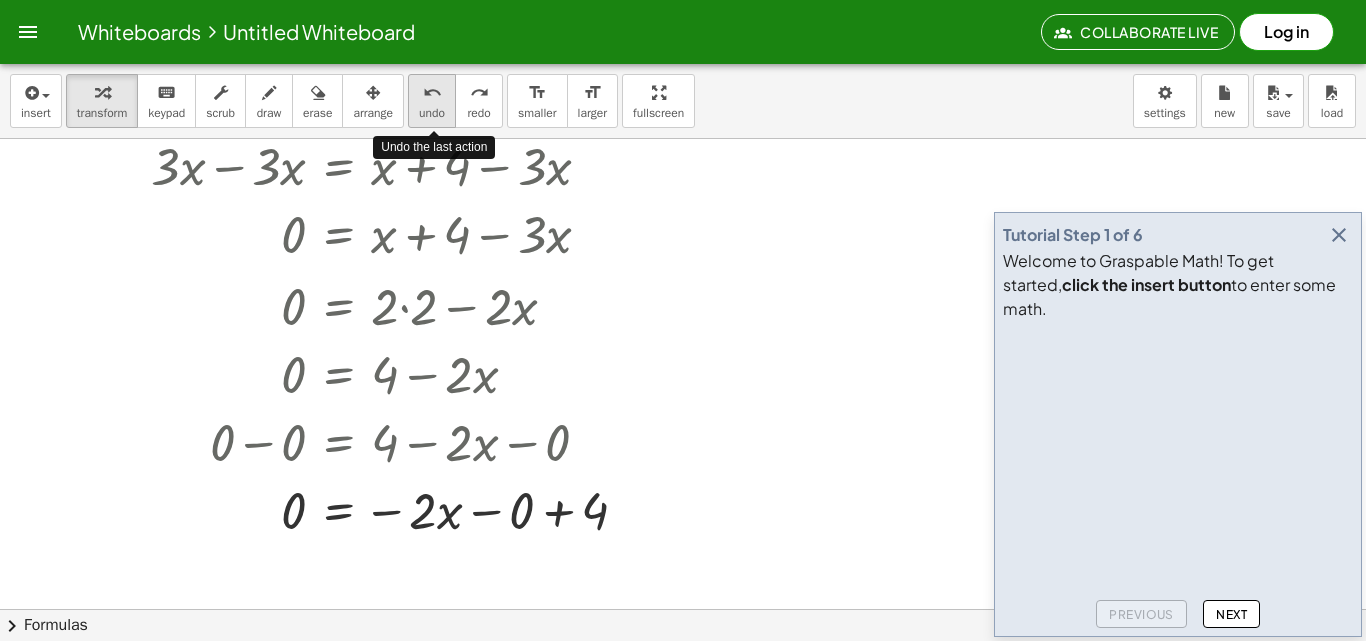 click on "undo undo" at bounding box center [432, 101] 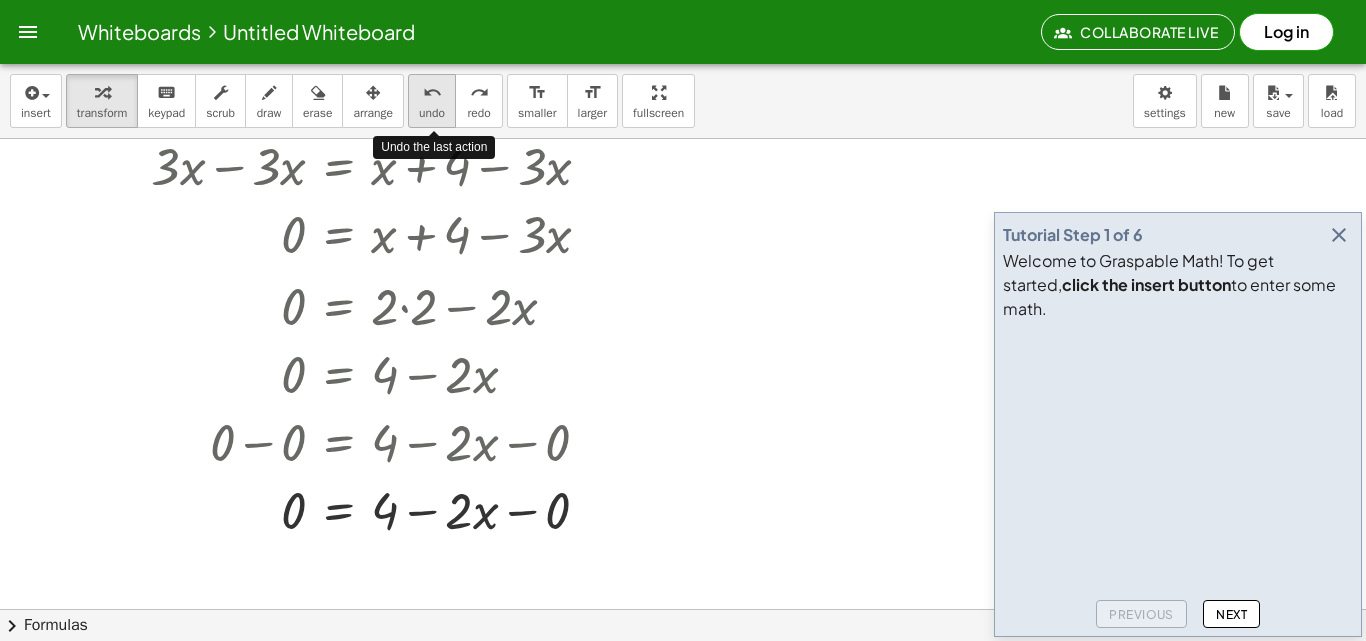 click on "undo undo" at bounding box center (432, 101) 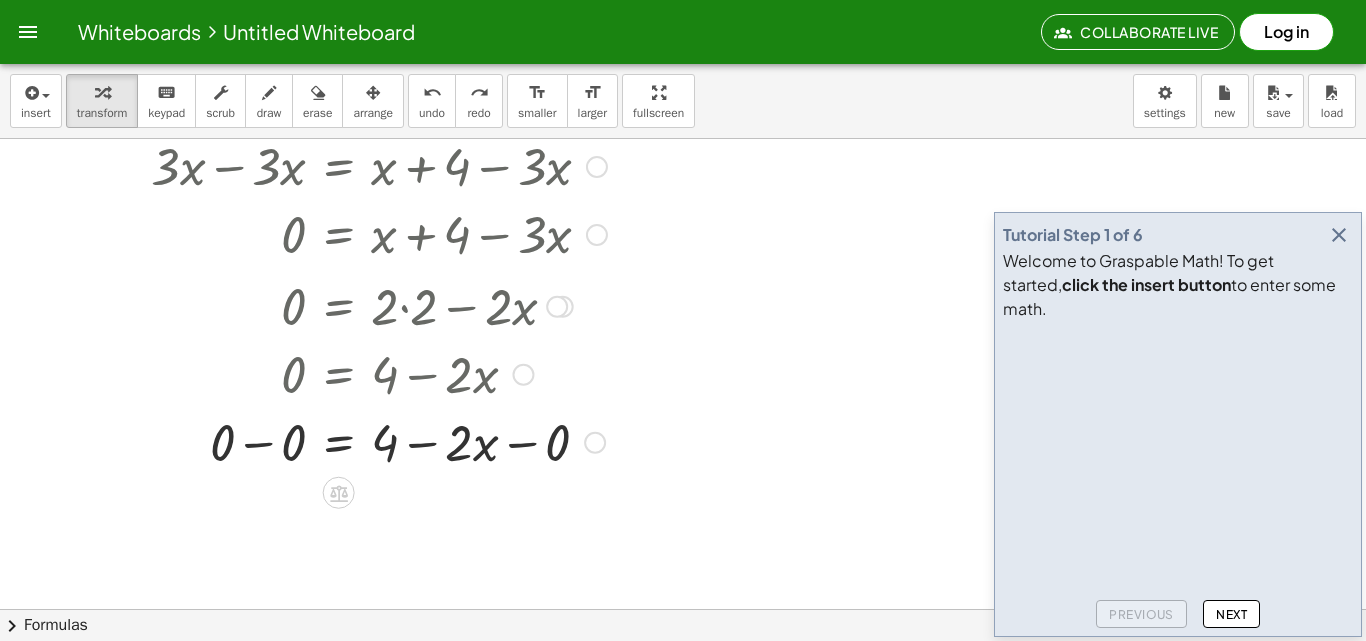 click at bounding box center (365, 441) 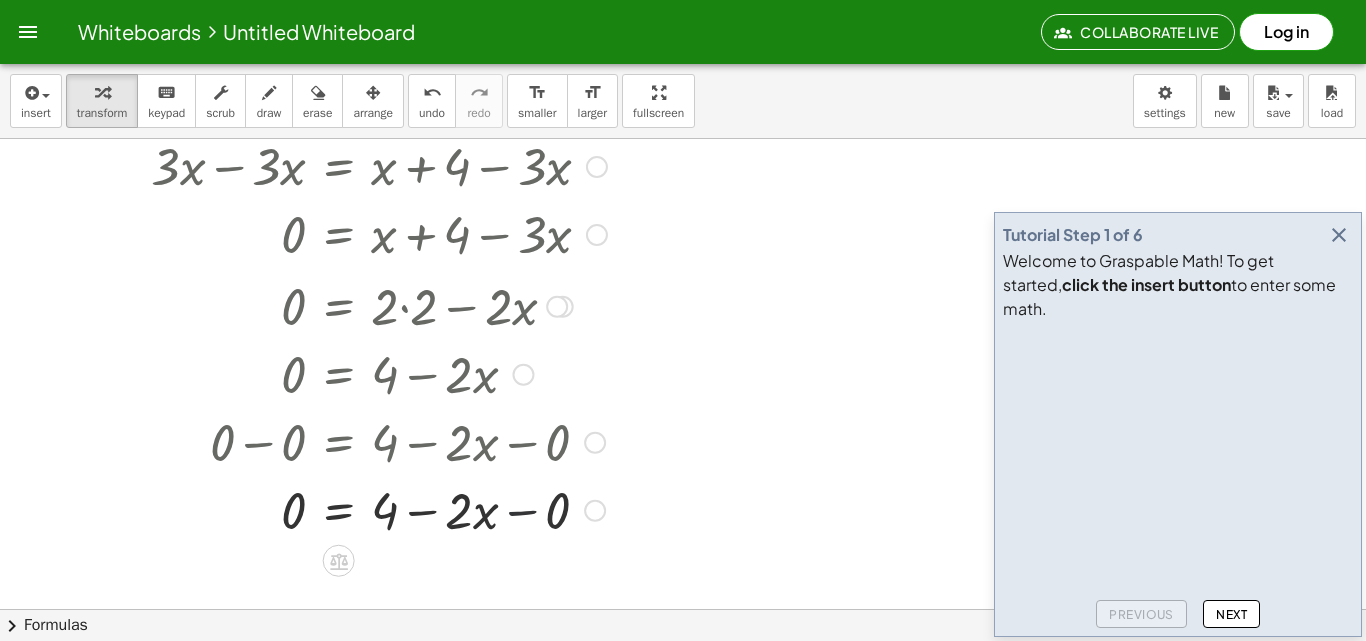 click at bounding box center (365, 509) 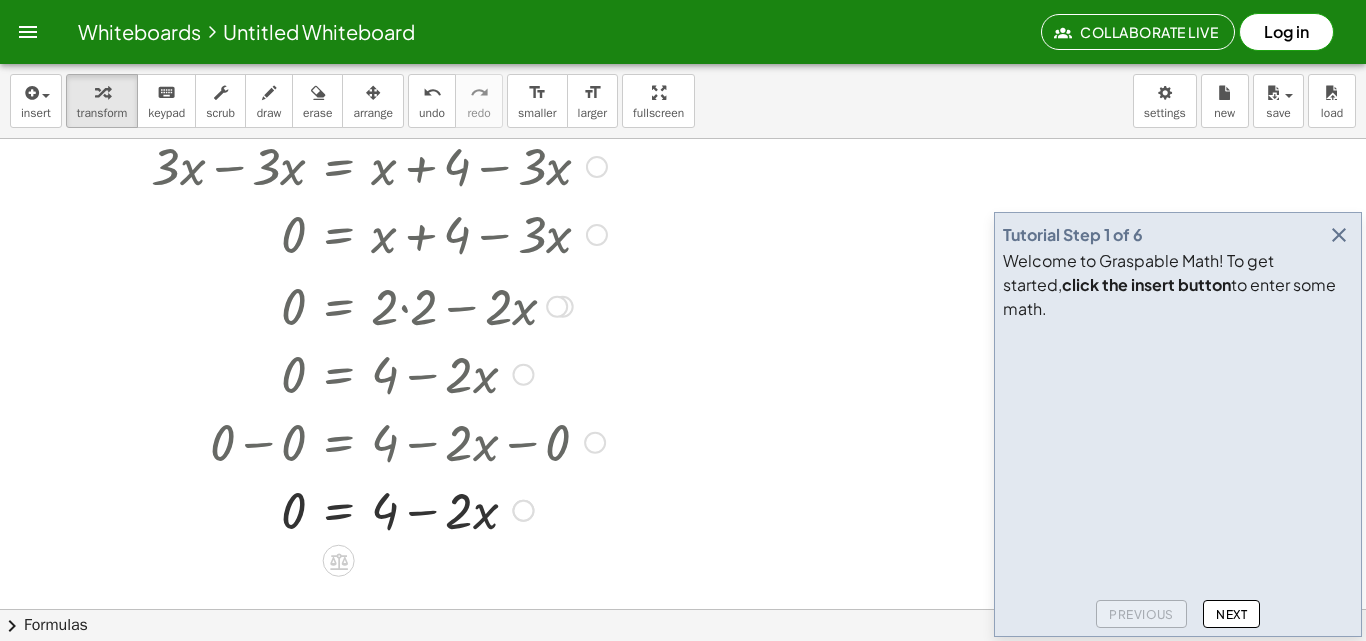 click at bounding box center [365, 509] 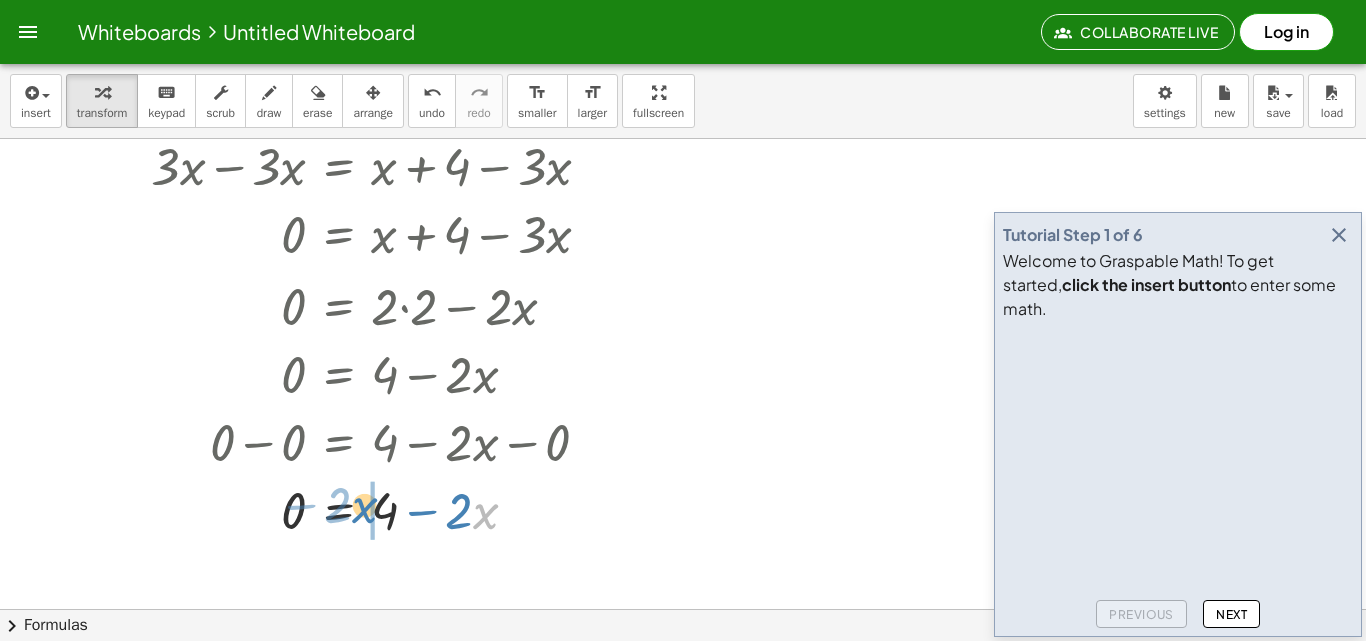 drag, startPoint x: 479, startPoint y: 515, endPoint x: 358, endPoint y: 511, distance: 121.0661 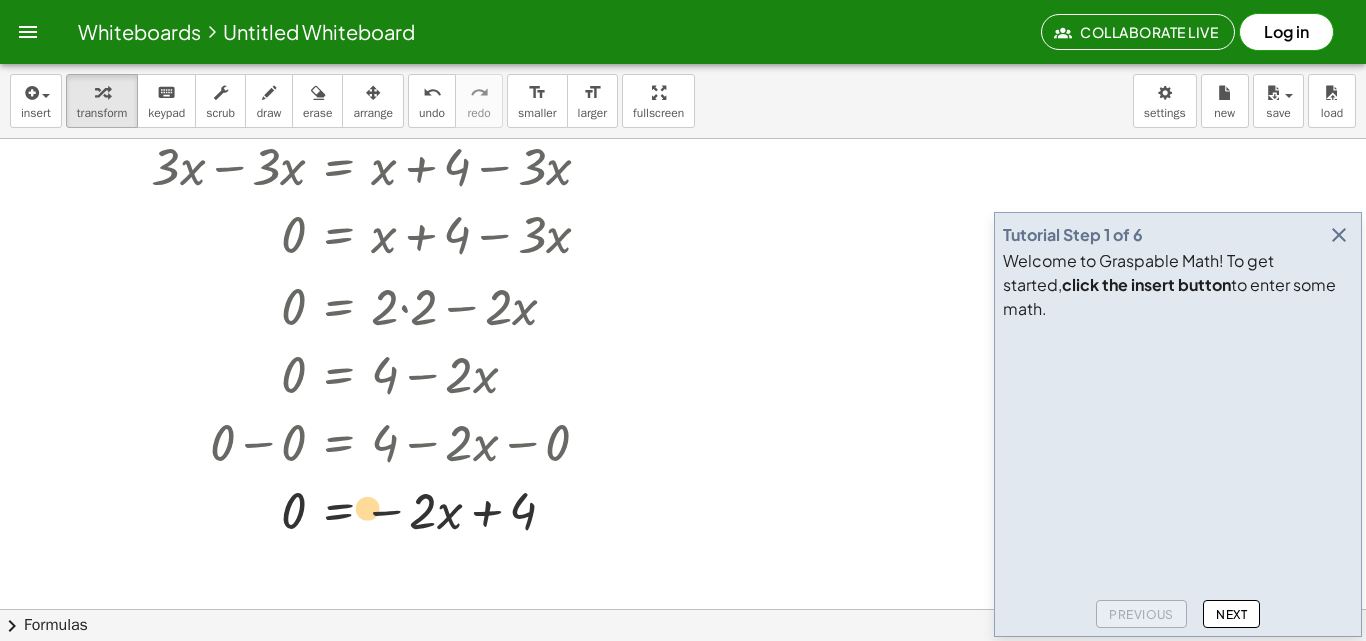 drag, startPoint x: 389, startPoint y: 512, endPoint x: 328, endPoint y: 509, distance: 61.073727 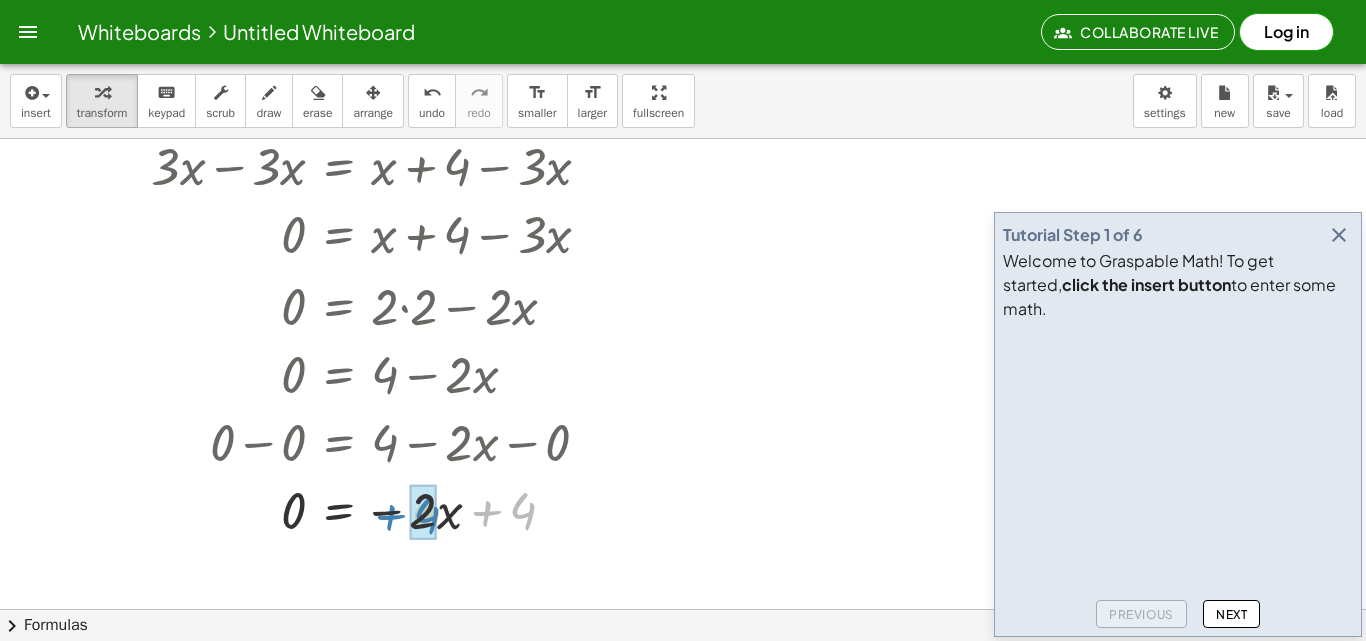 drag, startPoint x: 485, startPoint y: 510, endPoint x: 389, endPoint y: 514, distance: 96.0833 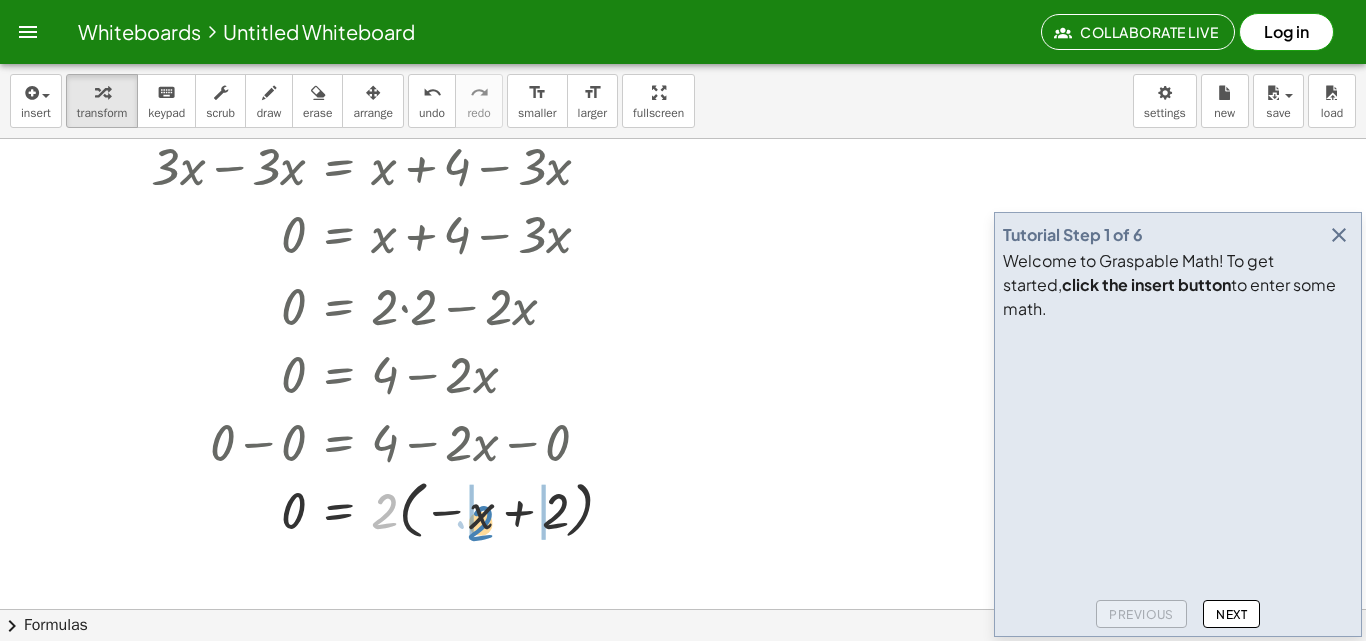 drag, startPoint x: 387, startPoint y: 511, endPoint x: 482, endPoint y: 518, distance: 95.257545 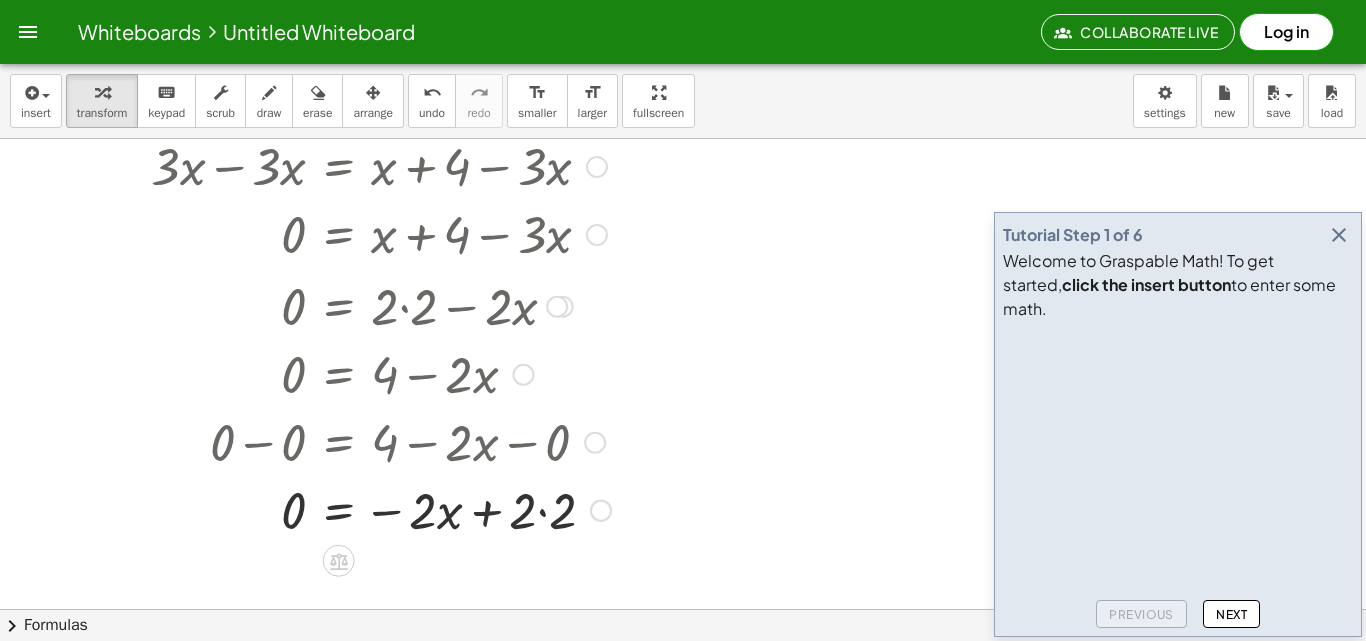 click at bounding box center [367, 509] 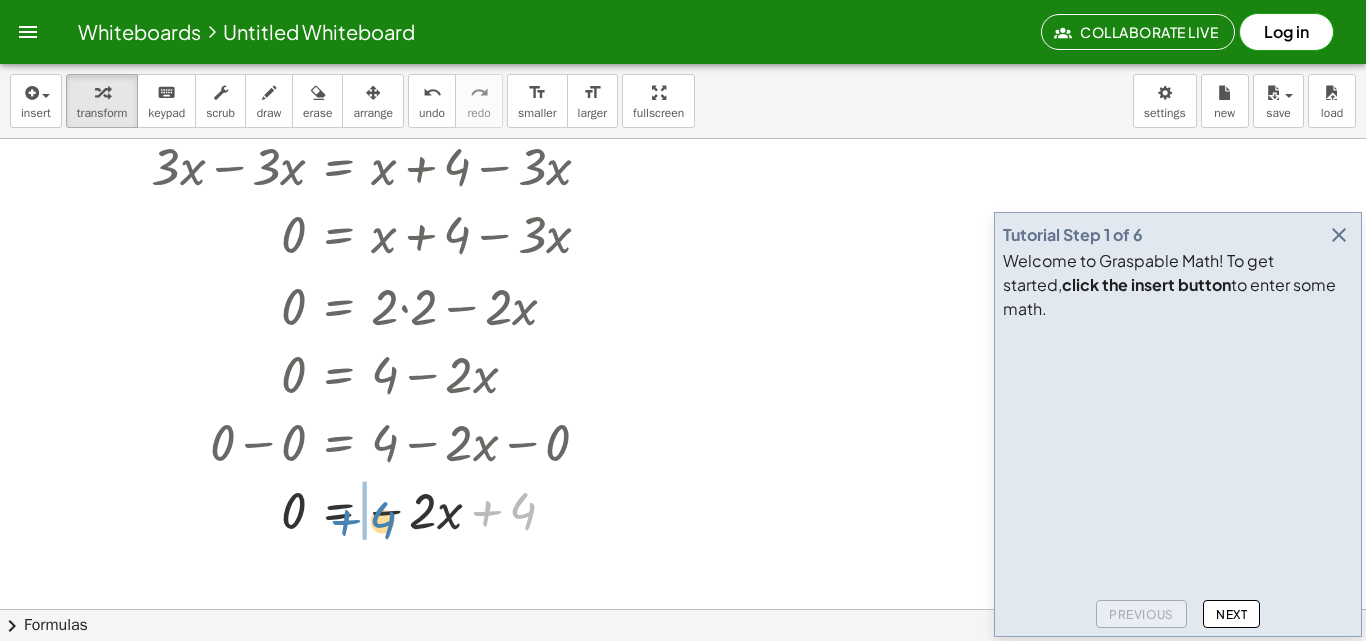 drag, startPoint x: 482, startPoint y: 518, endPoint x: 332, endPoint y: 518, distance: 150 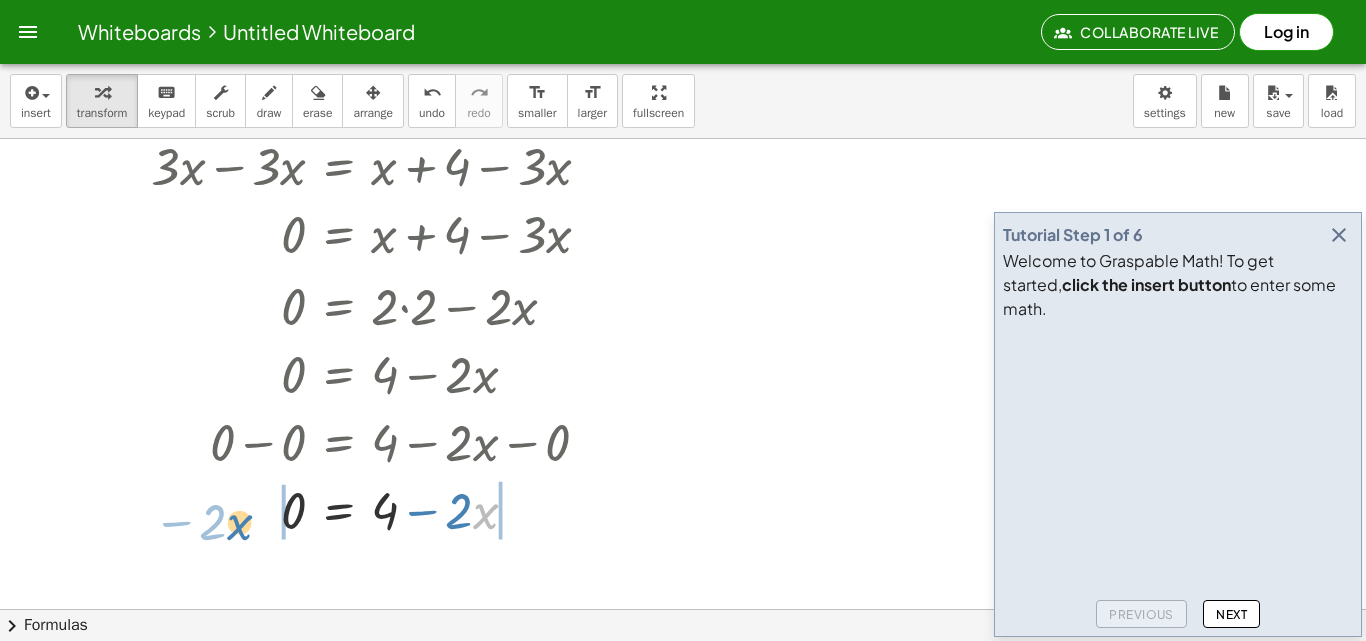 drag, startPoint x: 480, startPoint y: 521, endPoint x: 234, endPoint y: 532, distance: 246.24582 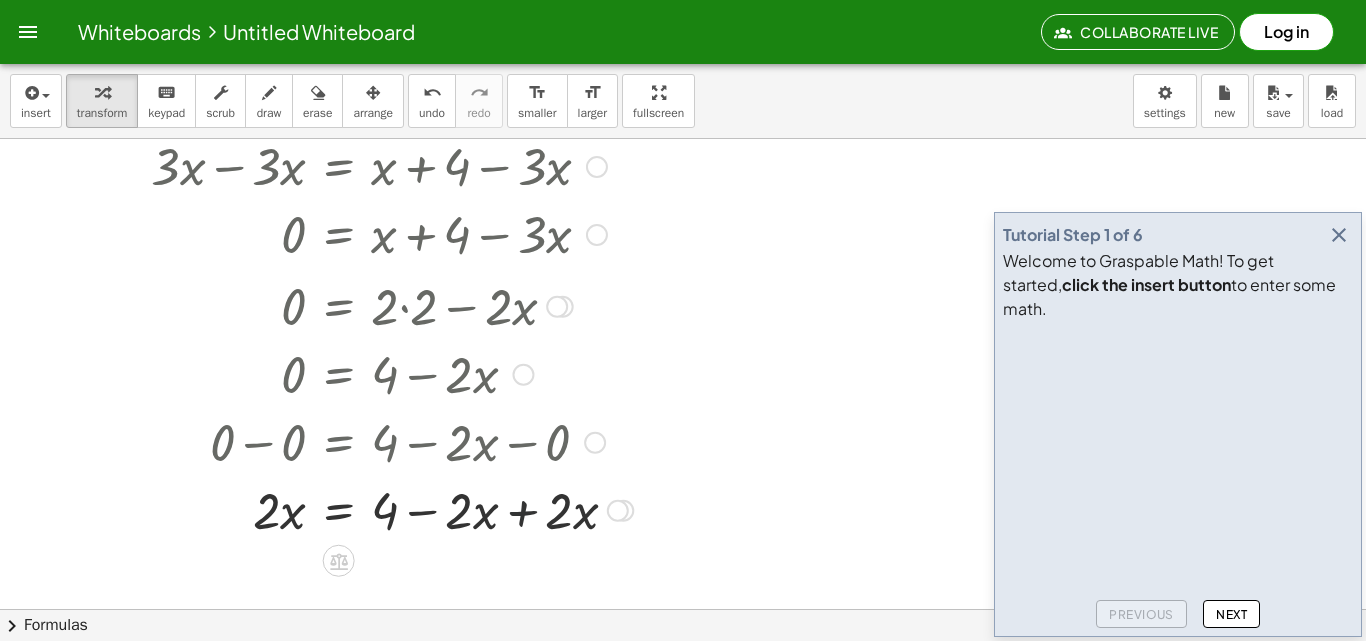 click at bounding box center [378, 509] 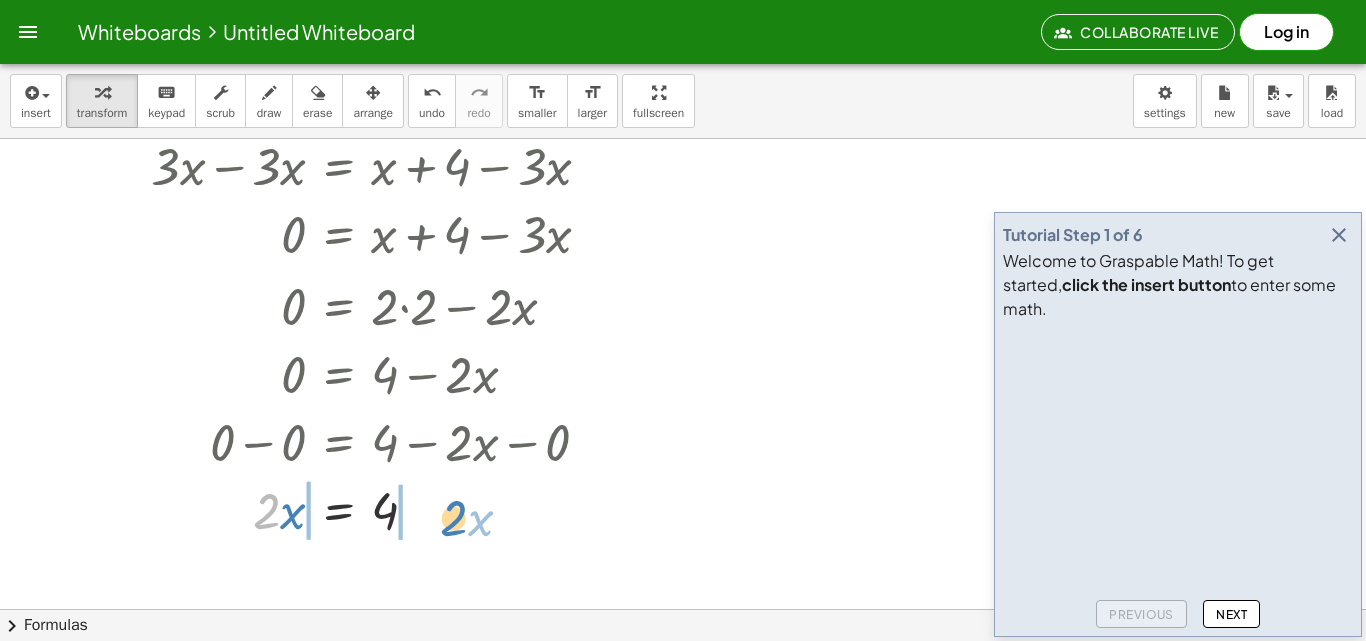 drag, startPoint x: 263, startPoint y: 518, endPoint x: 450, endPoint y: 525, distance: 187.13097 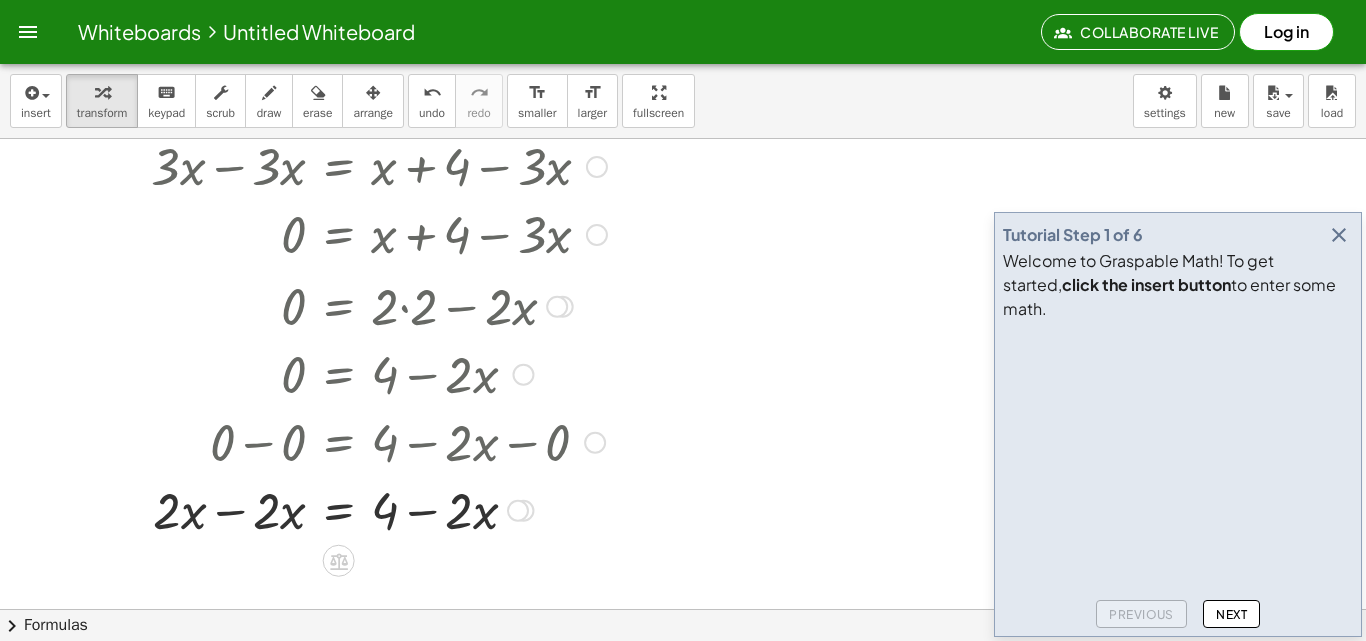 click at bounding box center [365, 509] 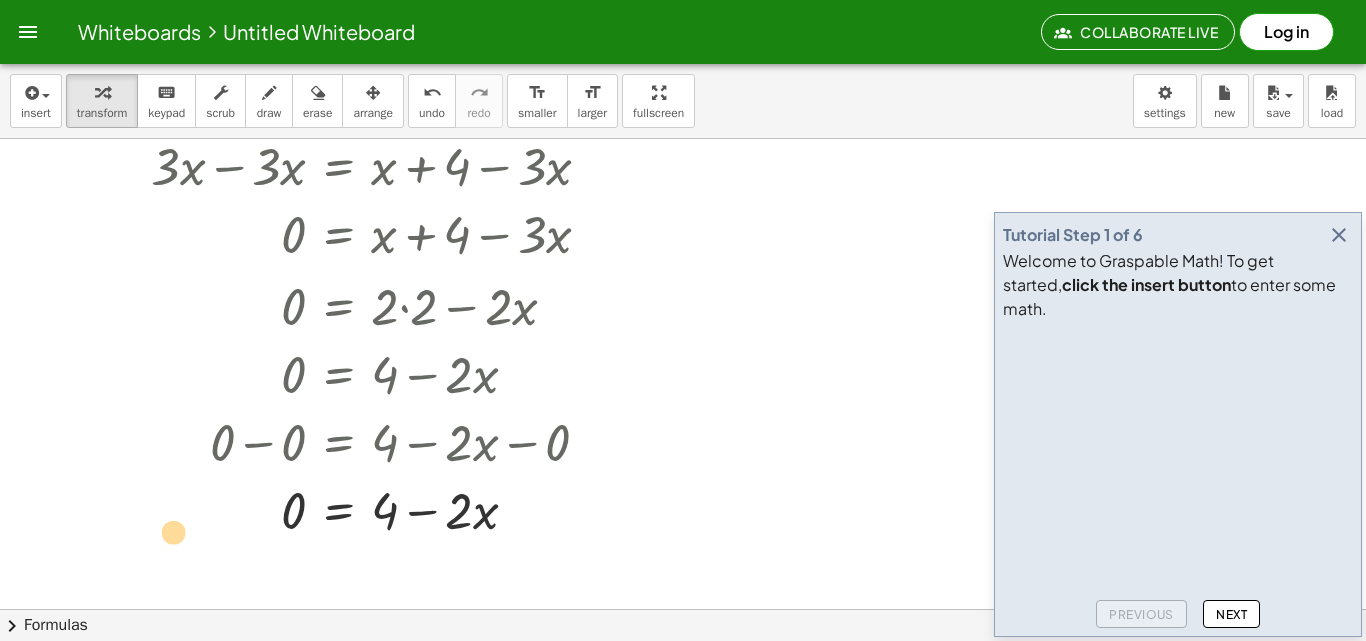 drag, startPoint x: 484, startPoint y: 517, endPoint x: 166, endPoint y: 504, distance: 318.26562 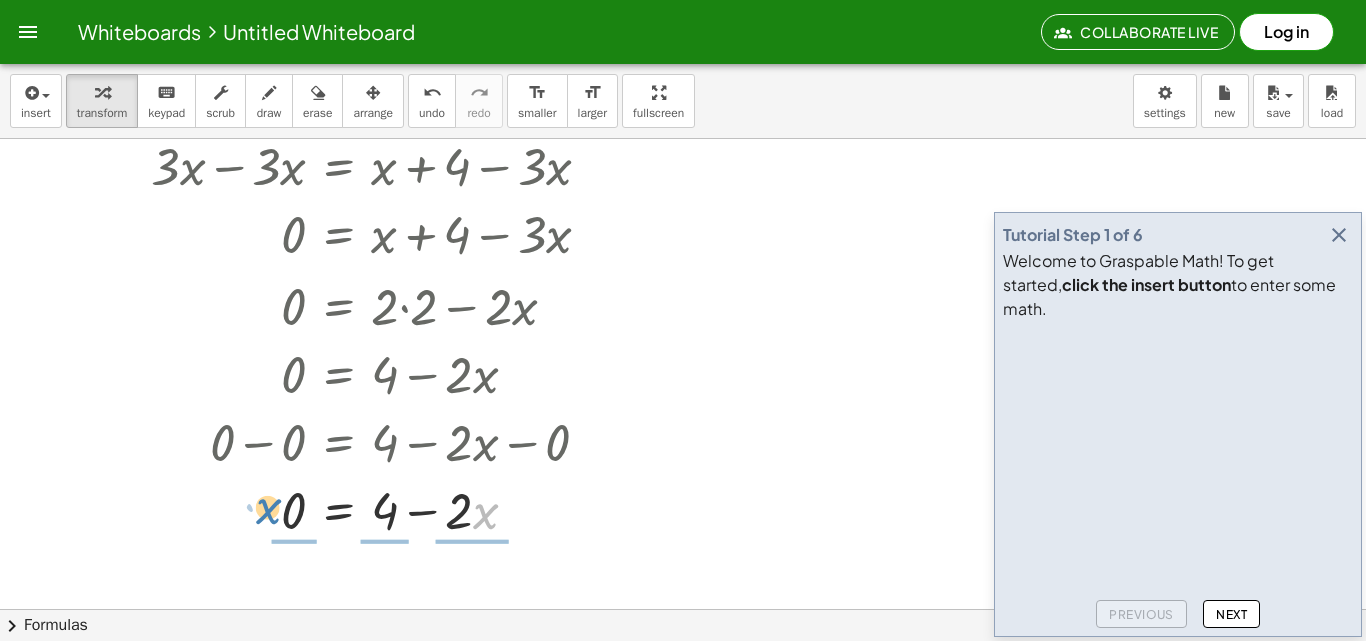 drag, startPoint x: 494, startPoint y: 511, endPoint x: 279, endPoint y: 507, distance: 215.0372 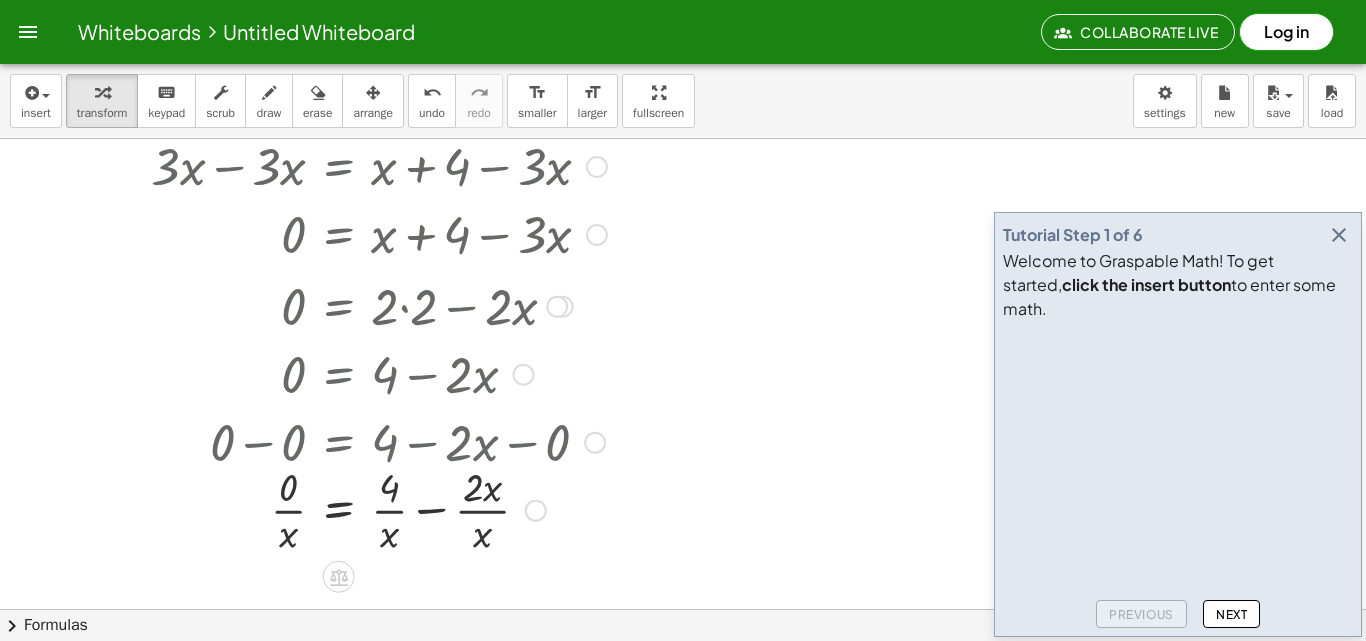 click at bounding box center [365, 509] 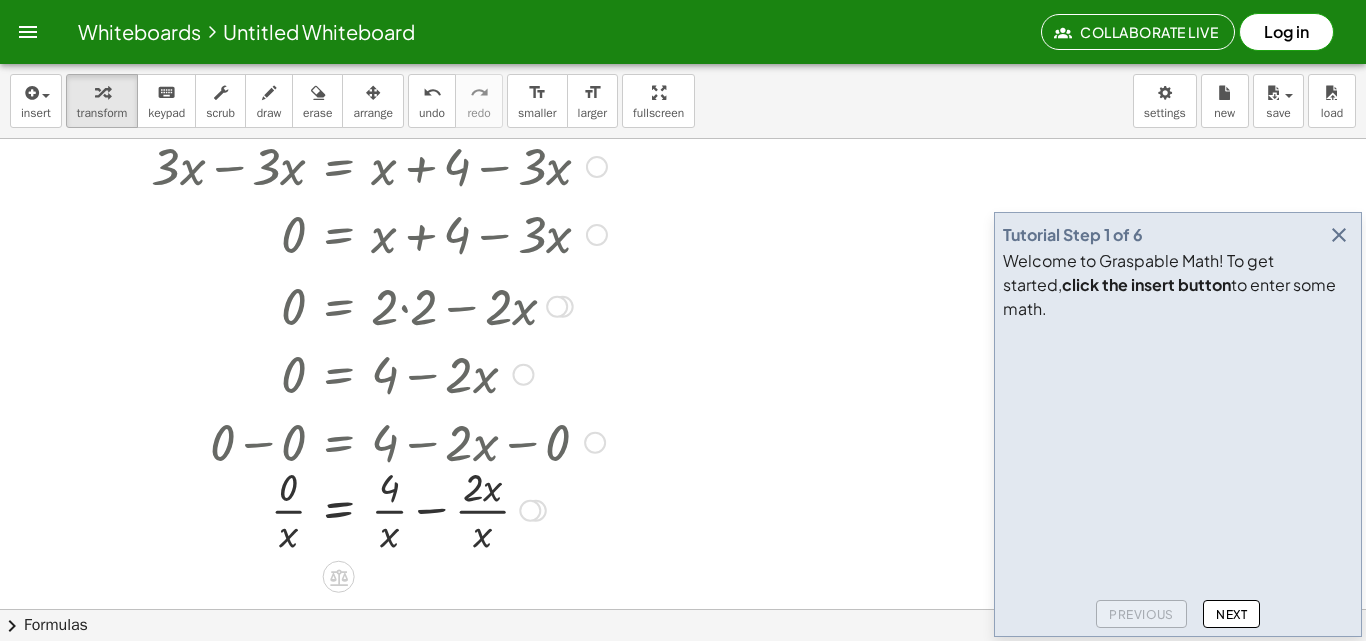 click at bounding box center [365, 509] 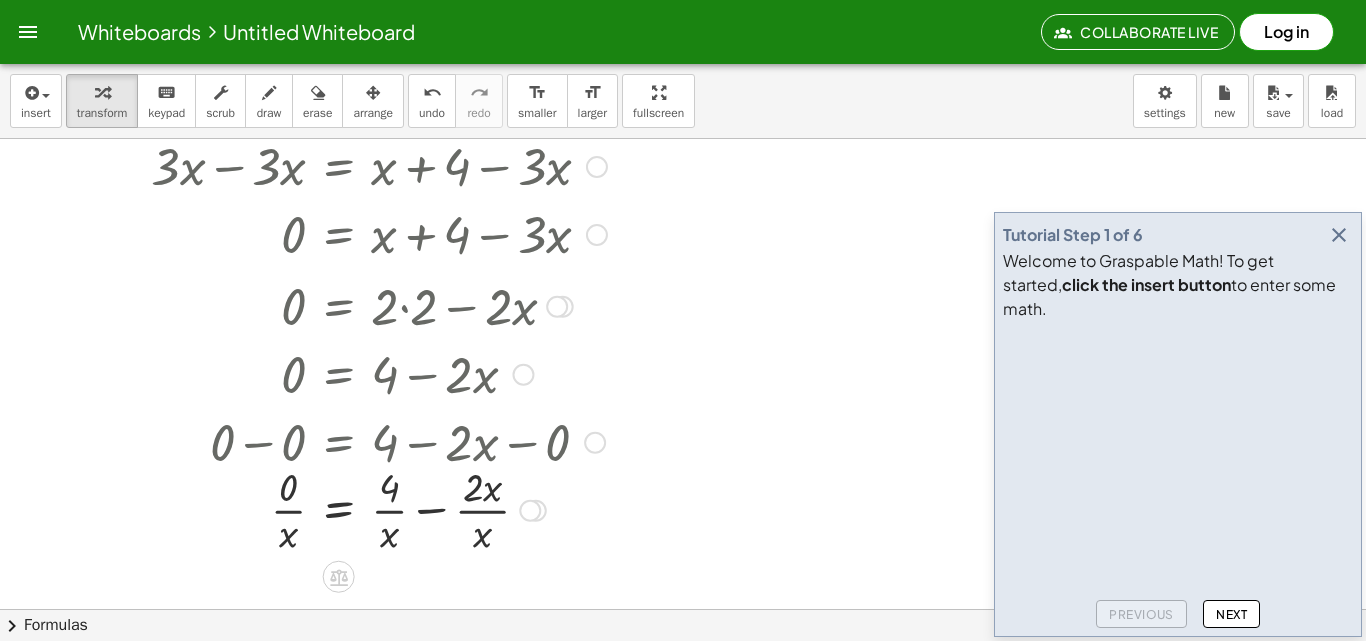 click at bounding box center (365, 509) 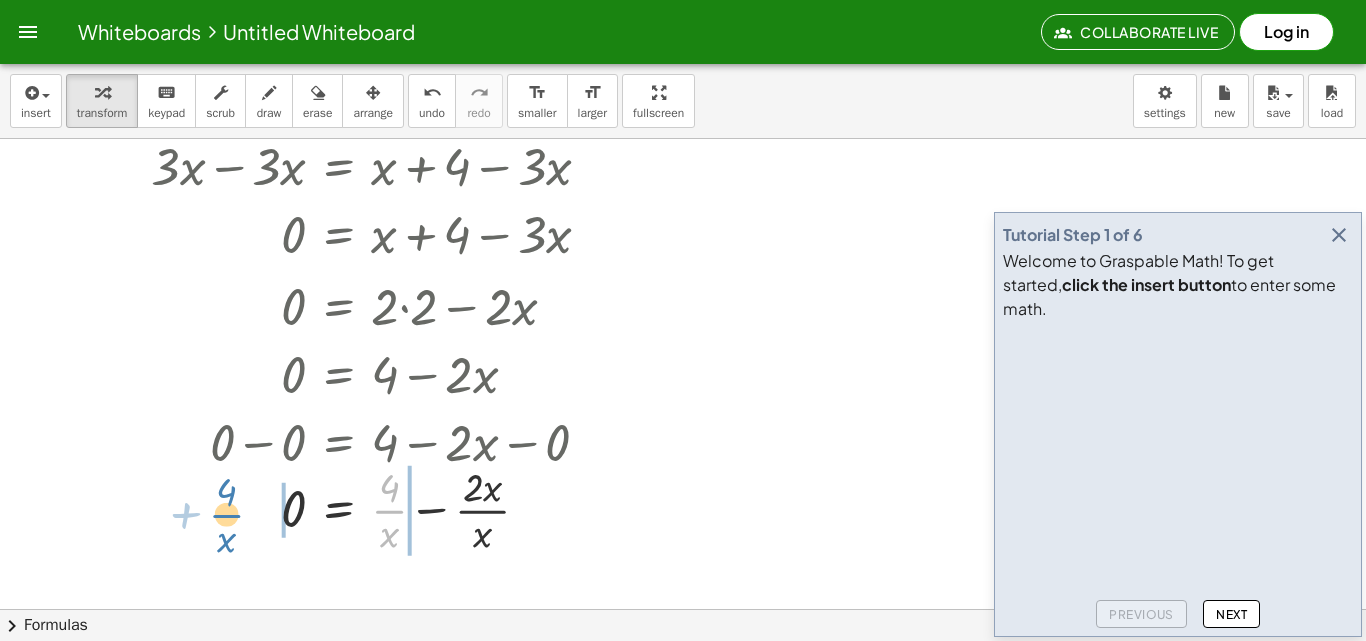 drag, startPoint x: 394, startPoint y: 500, endPoint x: 237, endPoint y: 493, distance: 157.15598 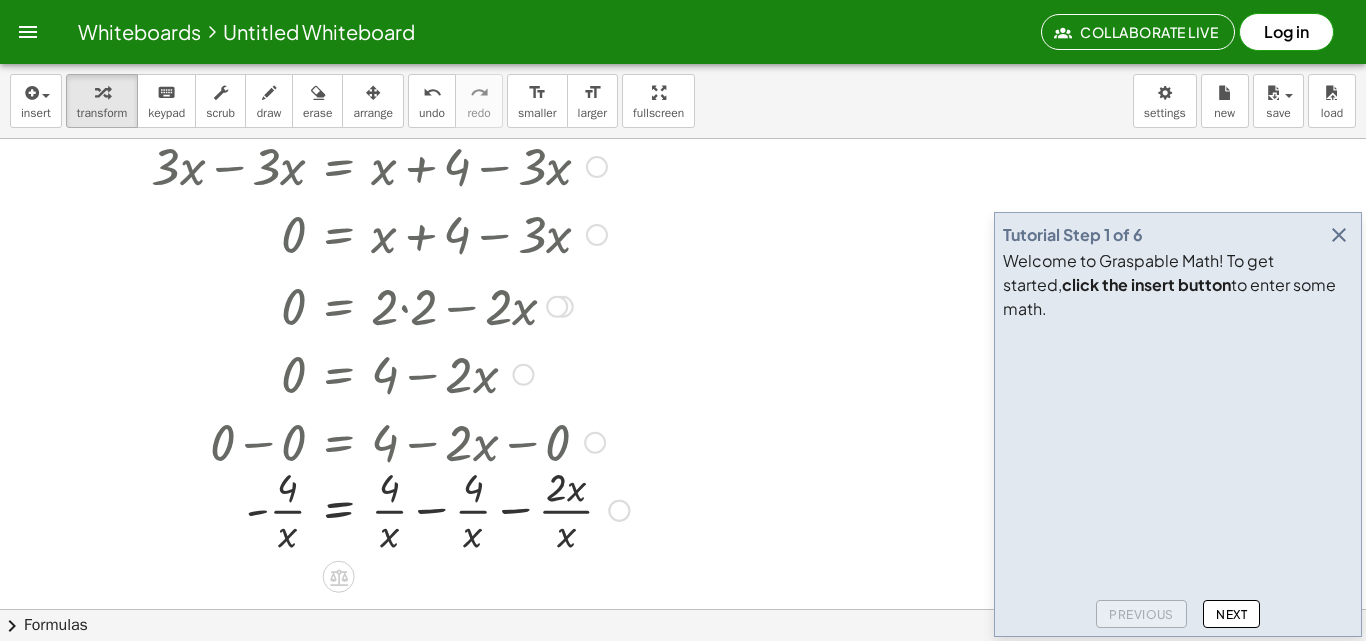 click at bounding box center [376, 509] 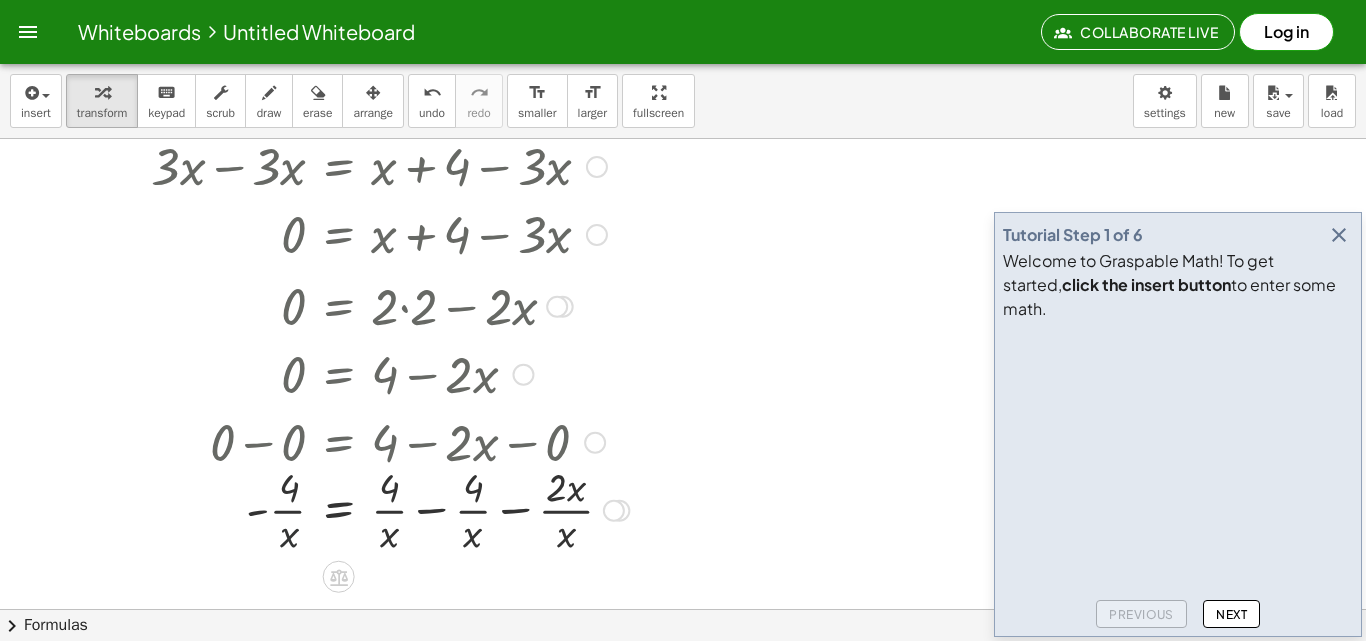 click at bounding box center [376, 509] 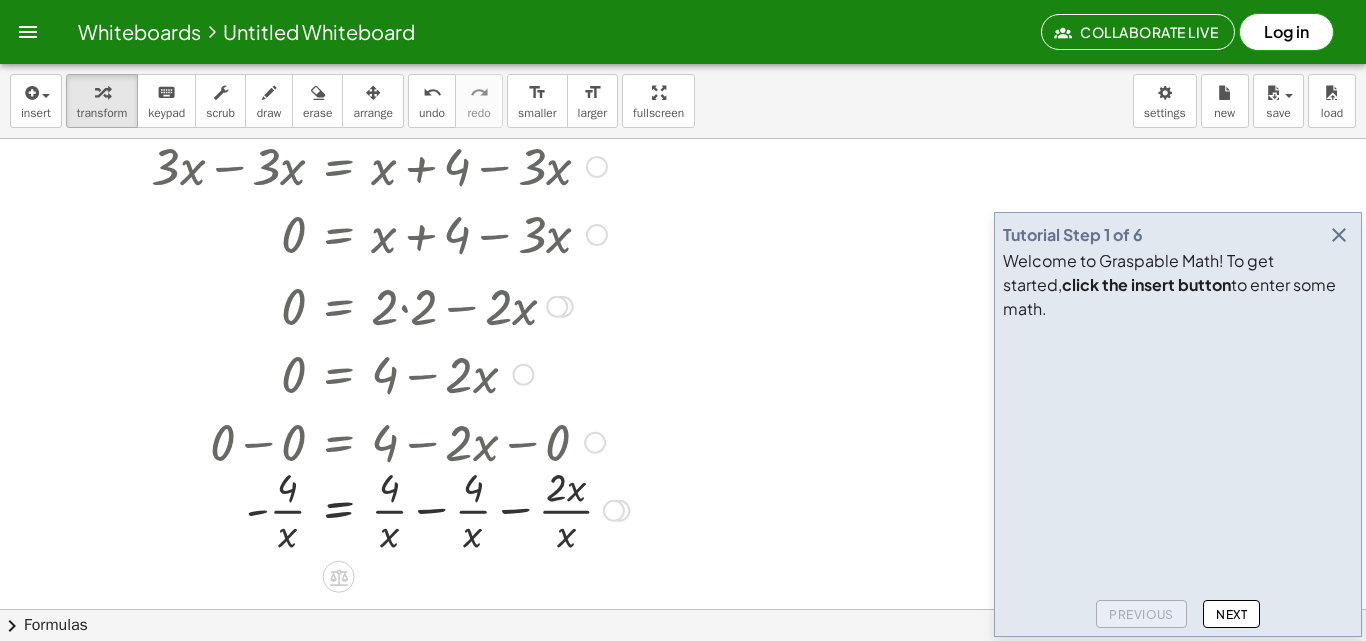 click at bounding box center (376, 509) 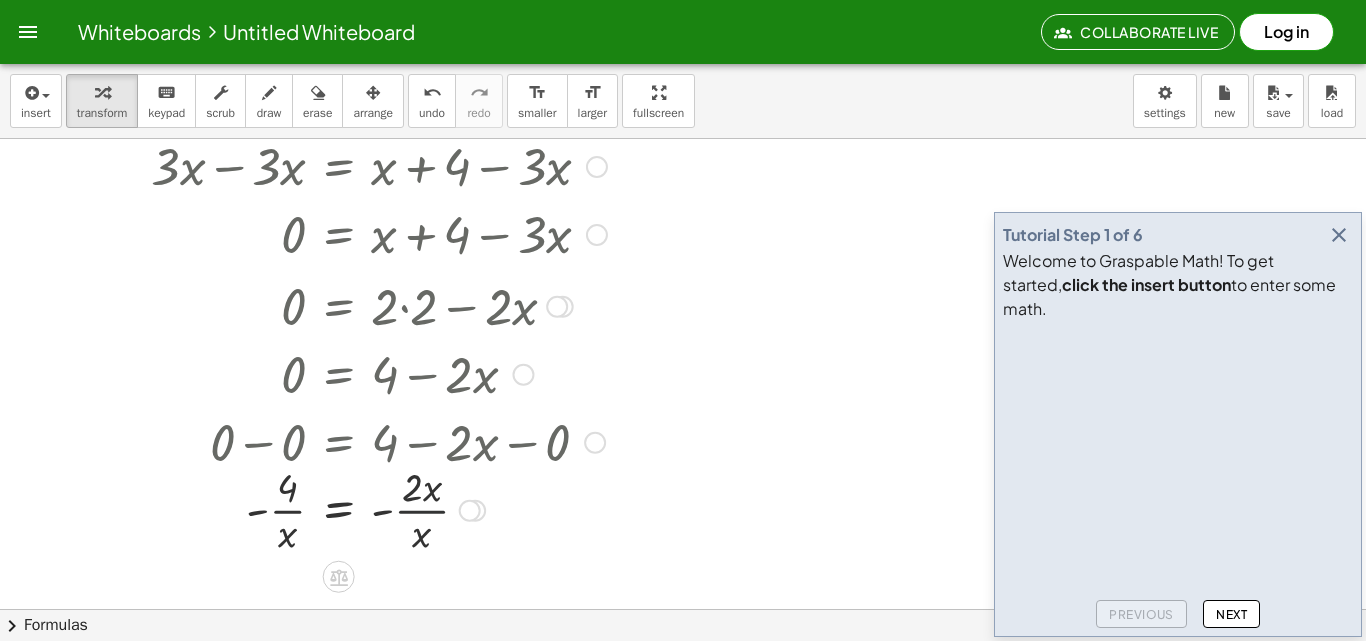 click at bounding box center (365, 509) 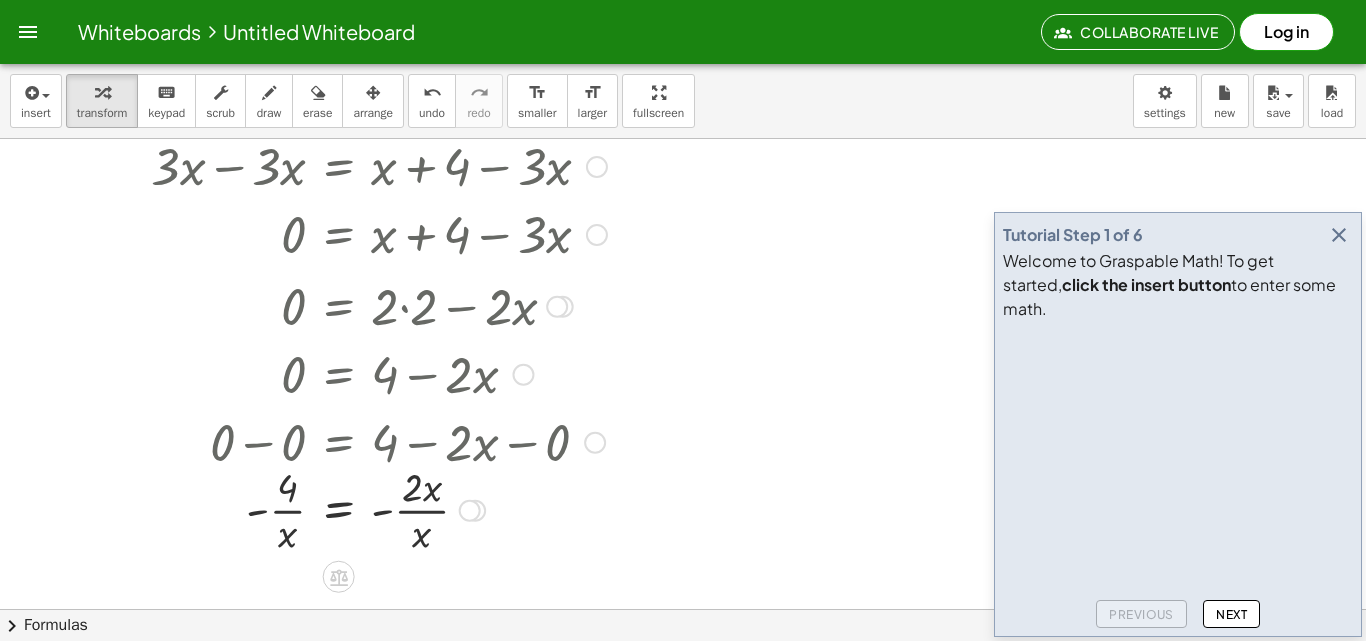 click at bounding box center (365, 509) 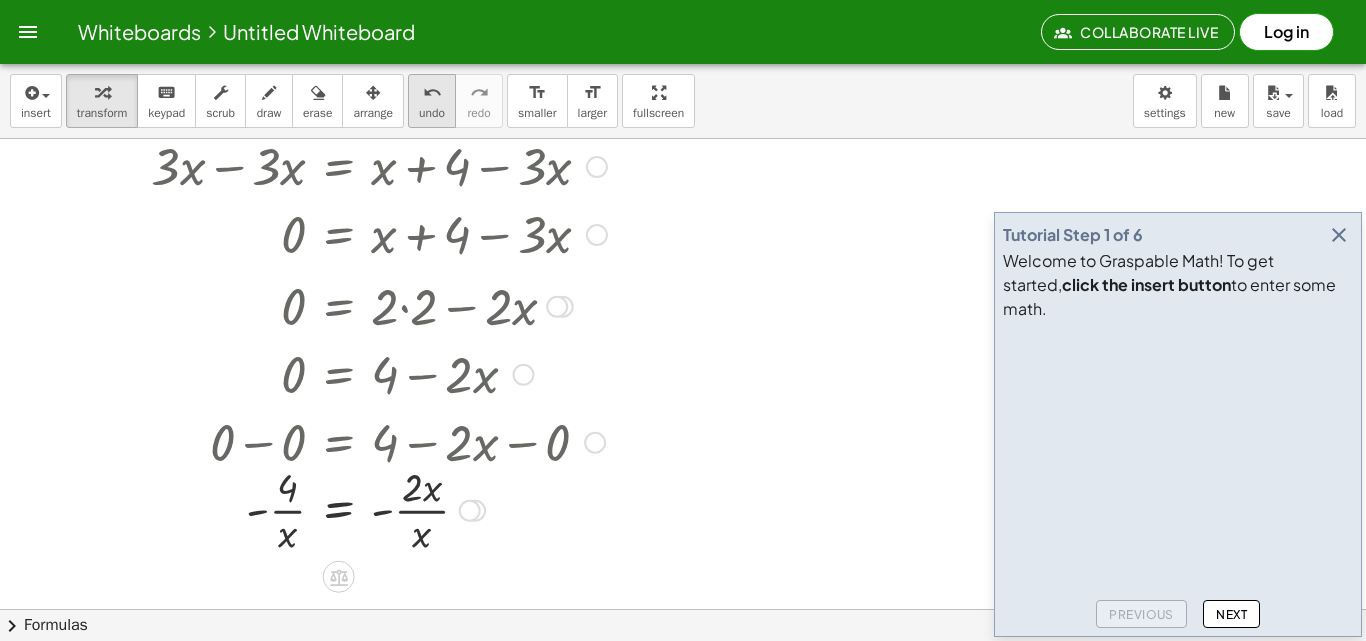 click on "undo" at bounding box center (432, 113) 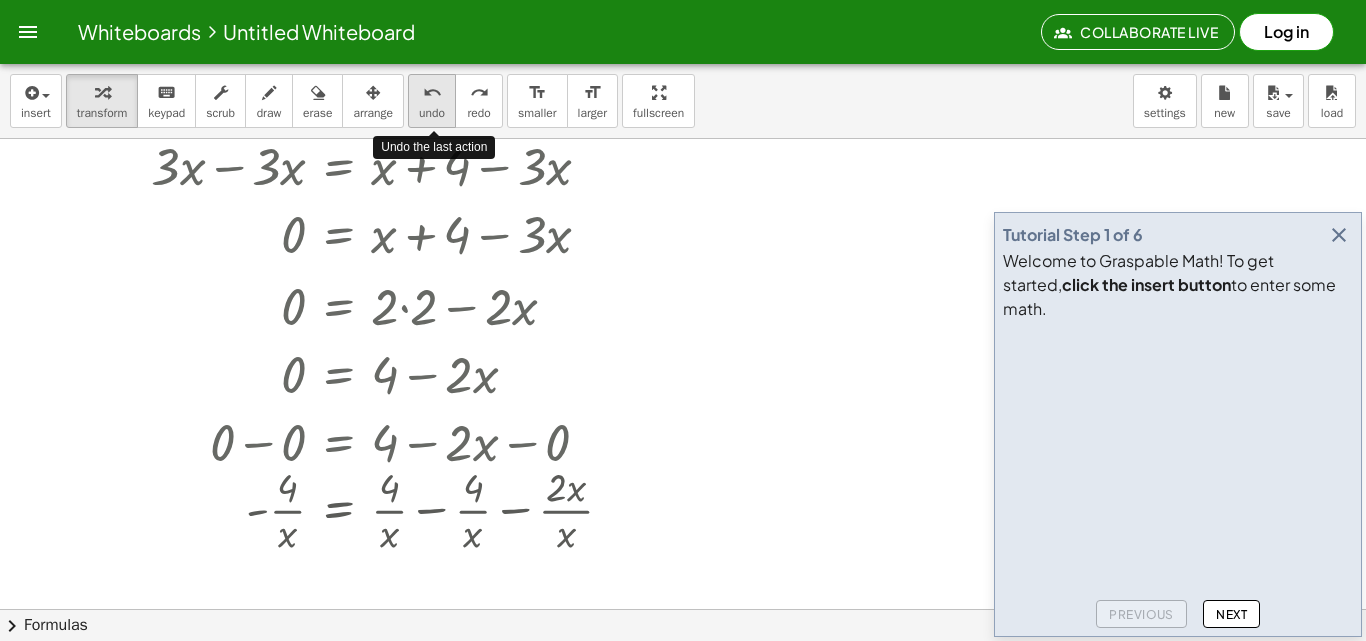 click on "undo" at bounding box center (432, 113) 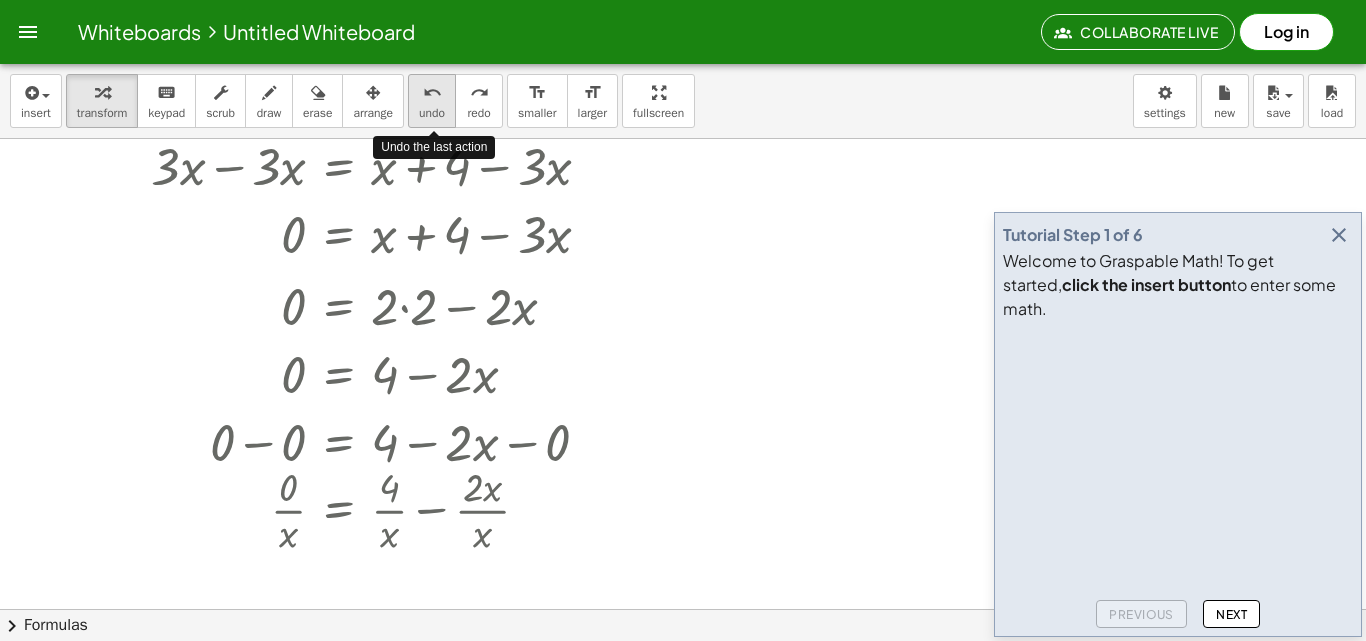 click on "undo" at bounding box center (432, 113) 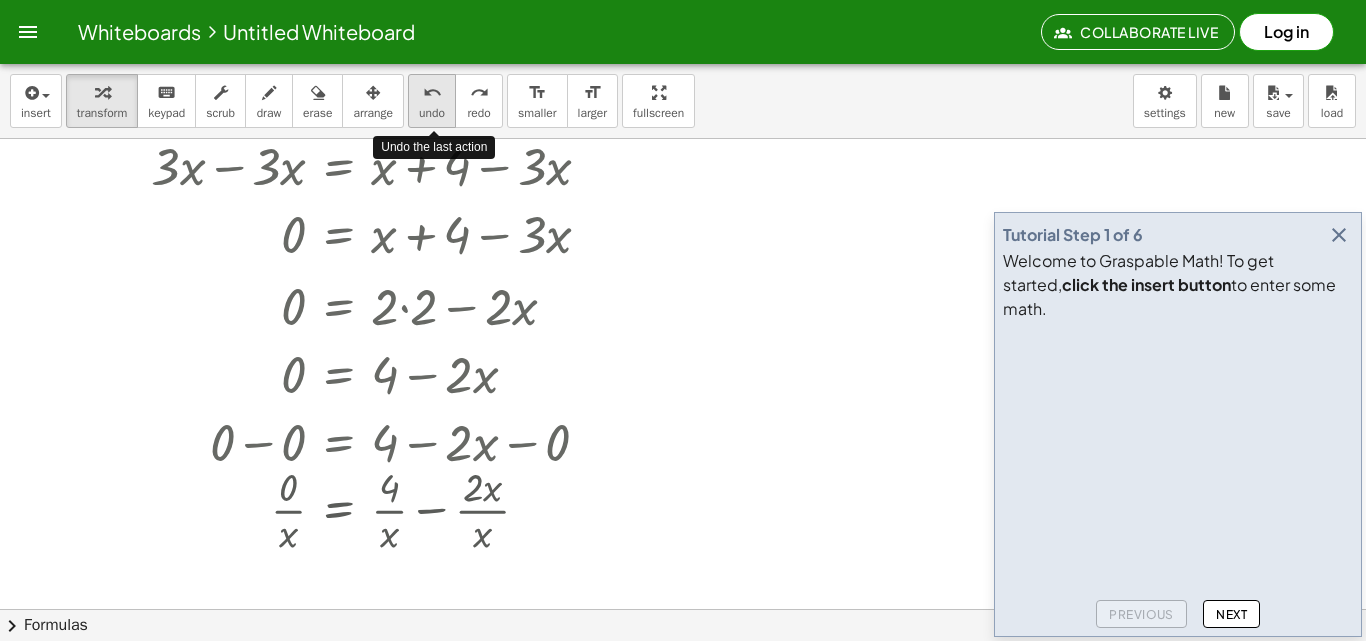 click on "undo" at bounding box center (432, 113) 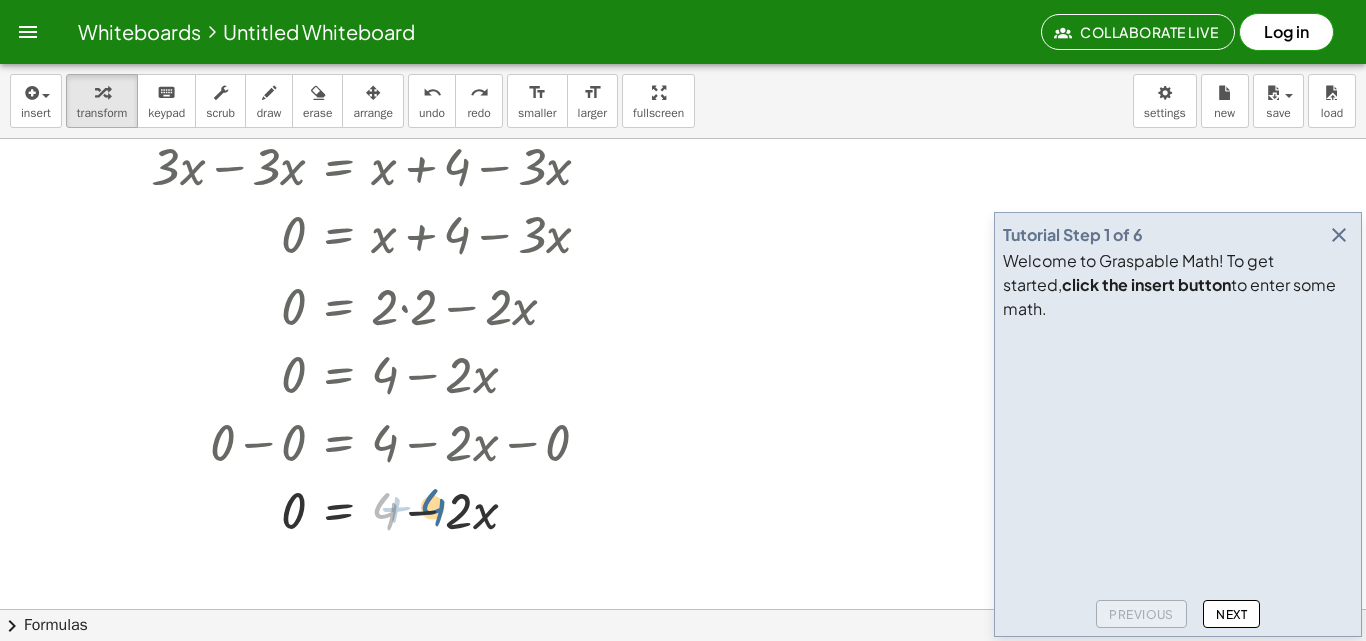 drag, startPoint x: 390, startPoint y: 508, endPoint x: 439, endPoint y: 503, distance: 49.25444 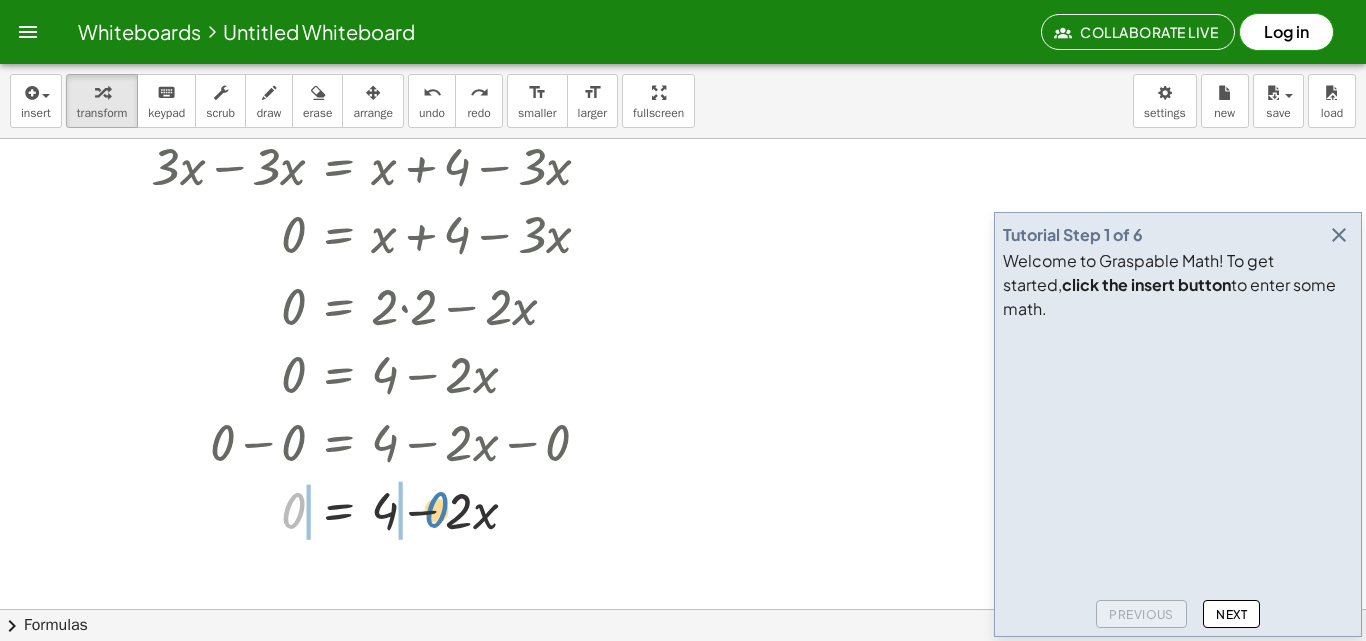 drag, startPoint x: 293, startPoint y: 510, endPoint x: 435, endPoint y: 508, distance: 142.01408 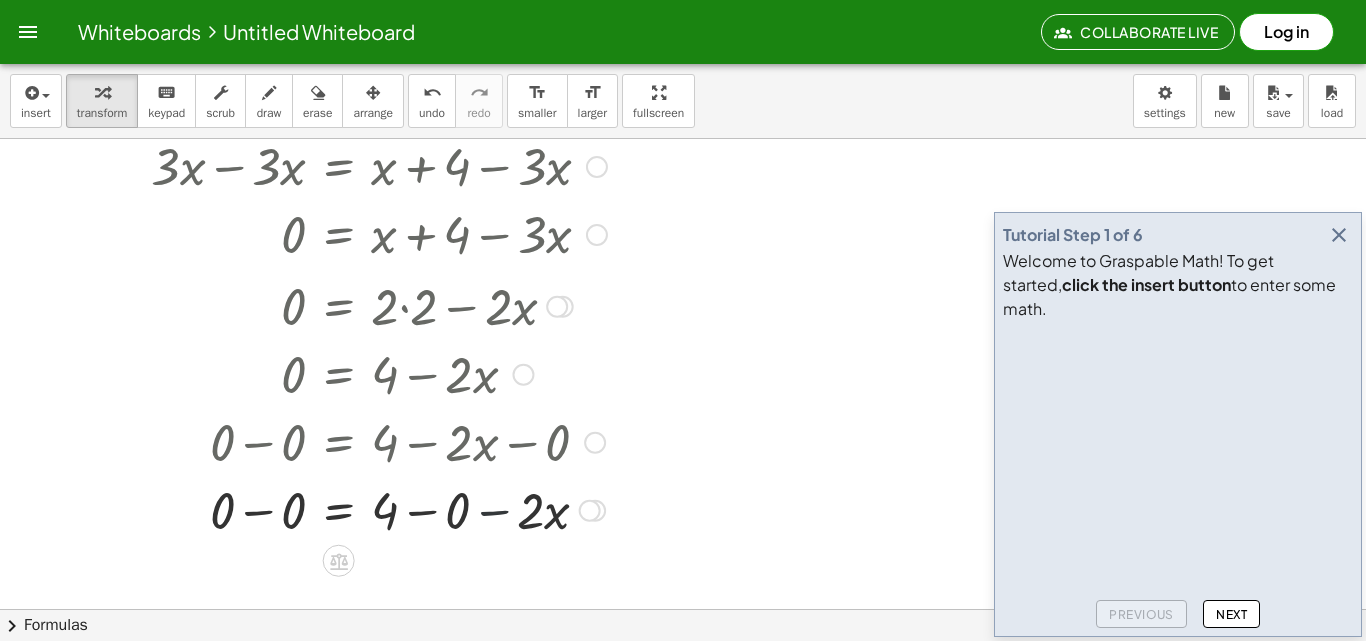 click at bounding box center (365, 509) 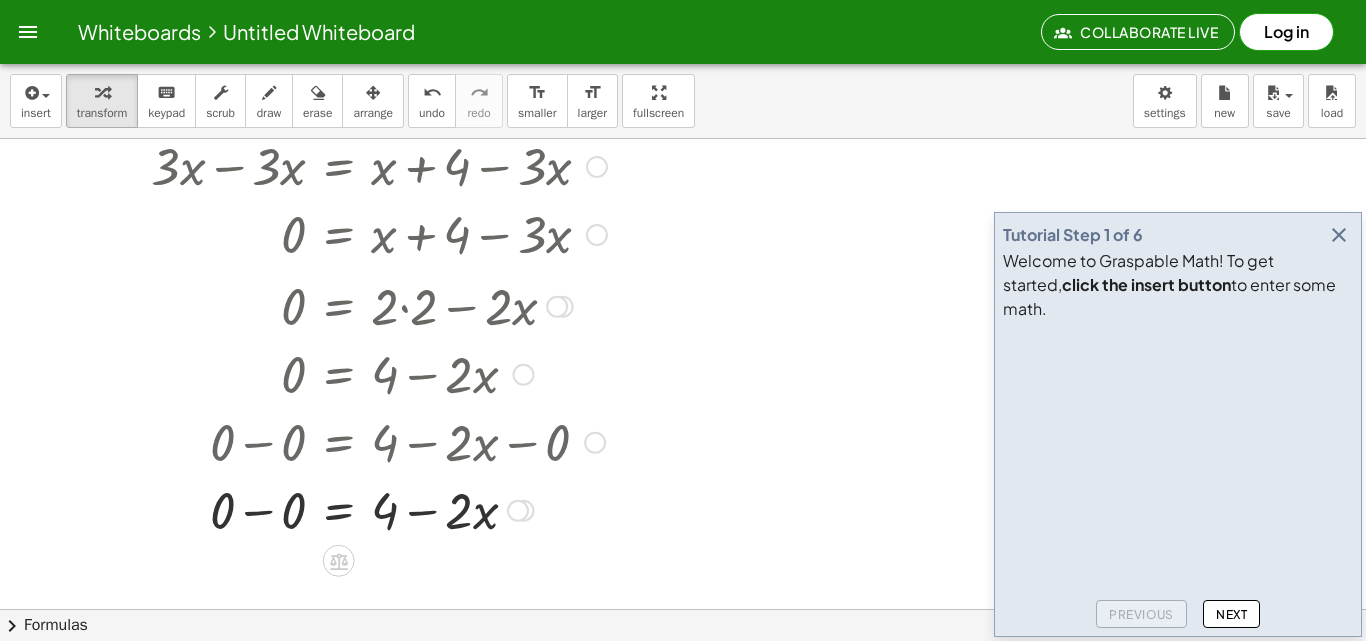 click at bounding box center (365, 509) 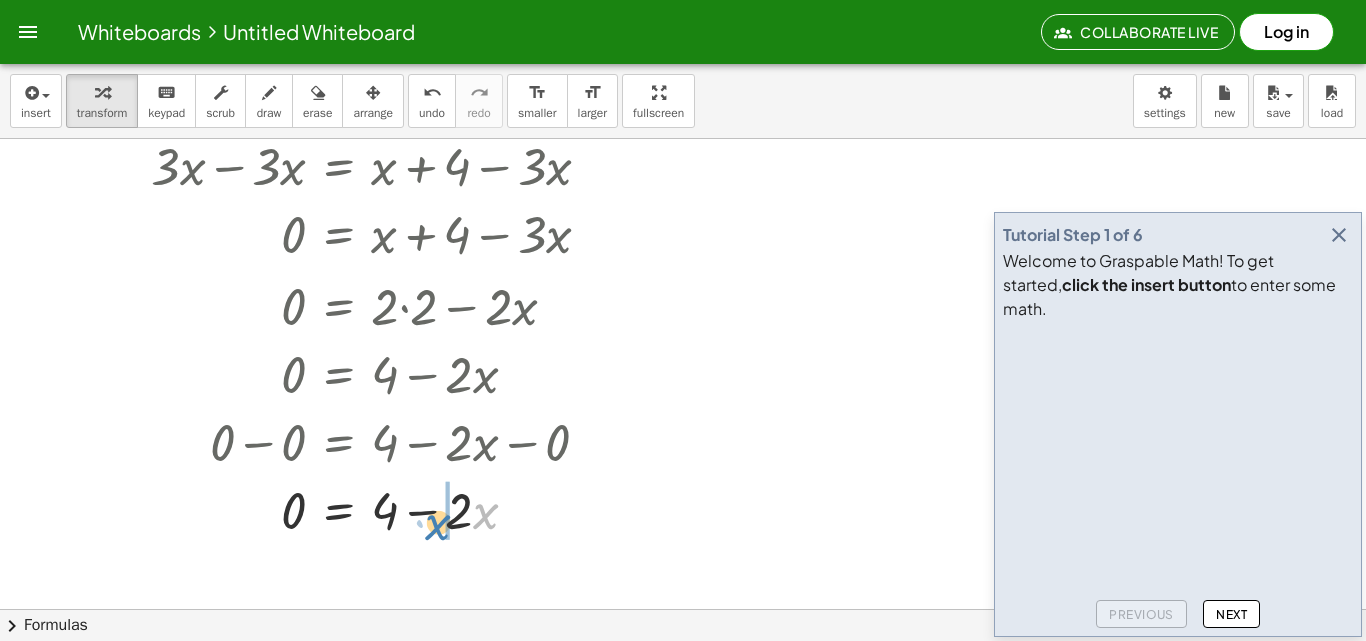 drag, startPoint x: 479, startPoint y: 516, endPoint x: 436, endPoint y: 528, distance: 44.64303 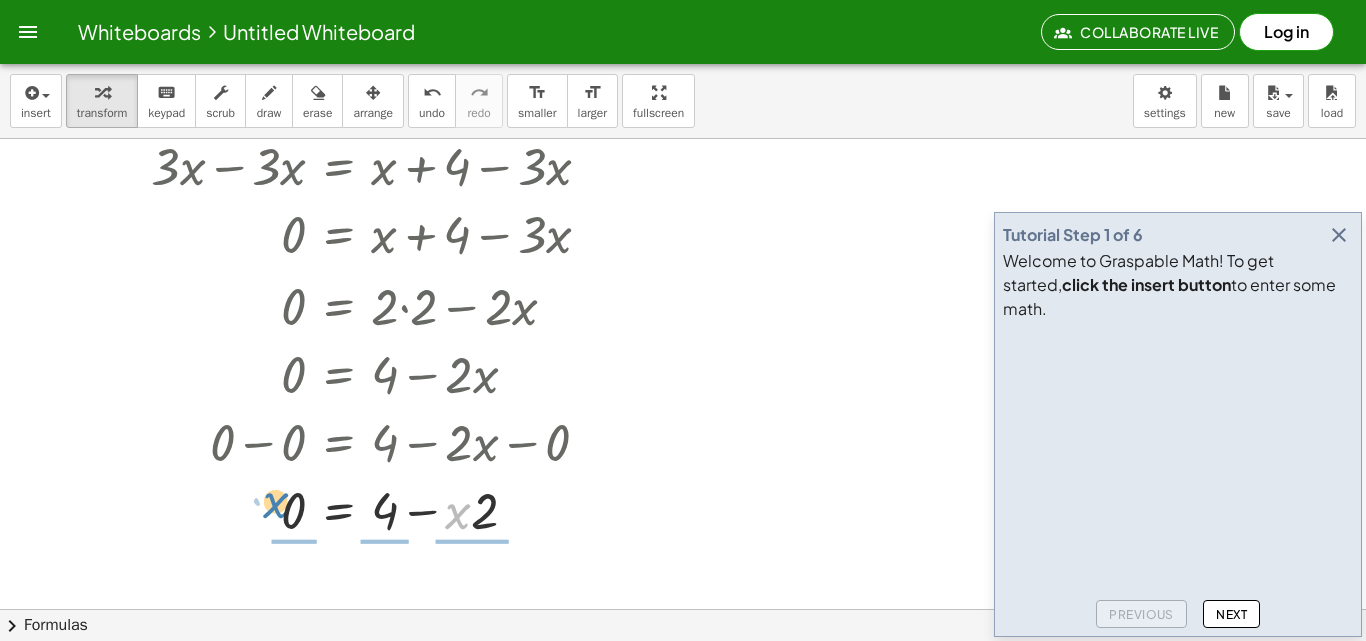 drag, startPoint x: 452, startPoint y: 521, endPoint x: 269, endPoint y: 509, distance: 183.39302 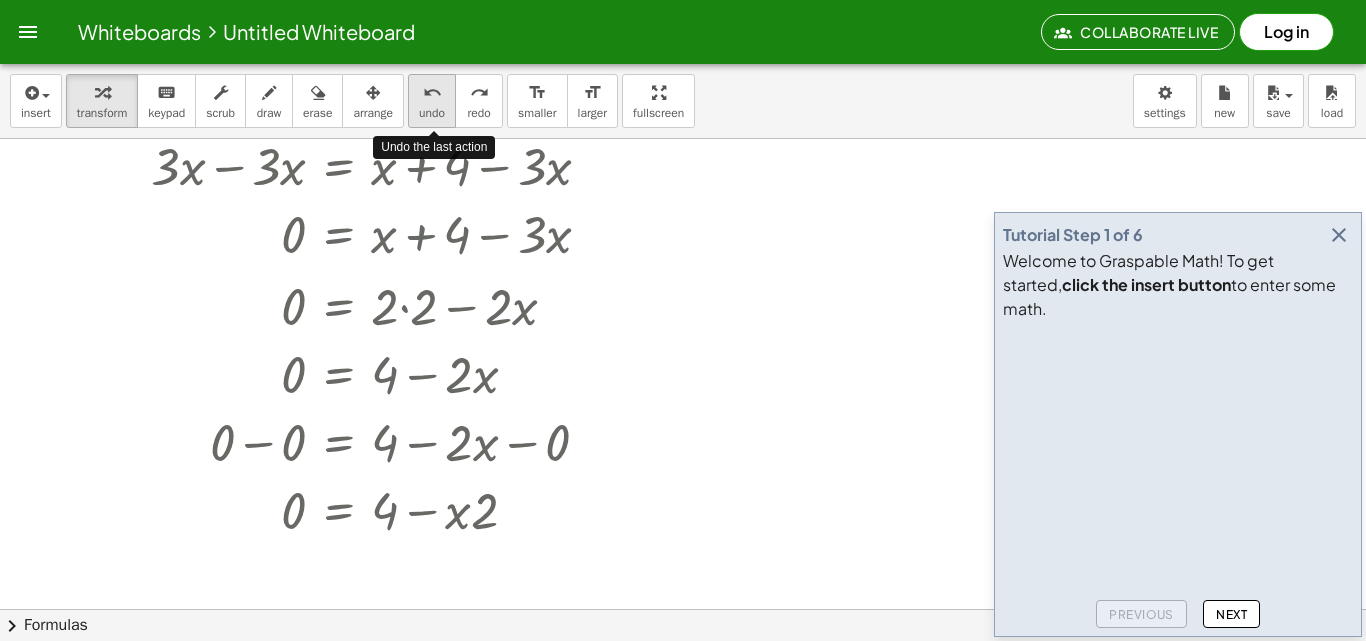 click on "undo undo" at bounding box center [432, 101] 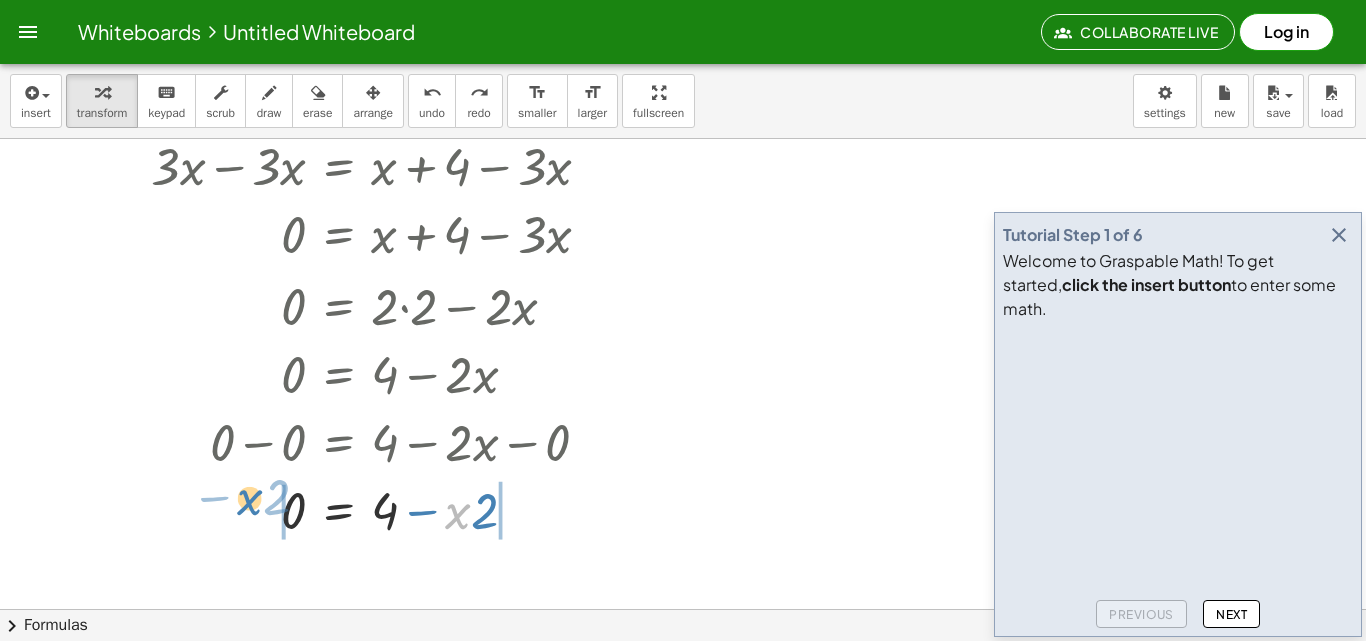 drag, startPoint x: 462, startPoint y: 508, endPoint x: 256, endPoint y: 495, distance: 206.40979 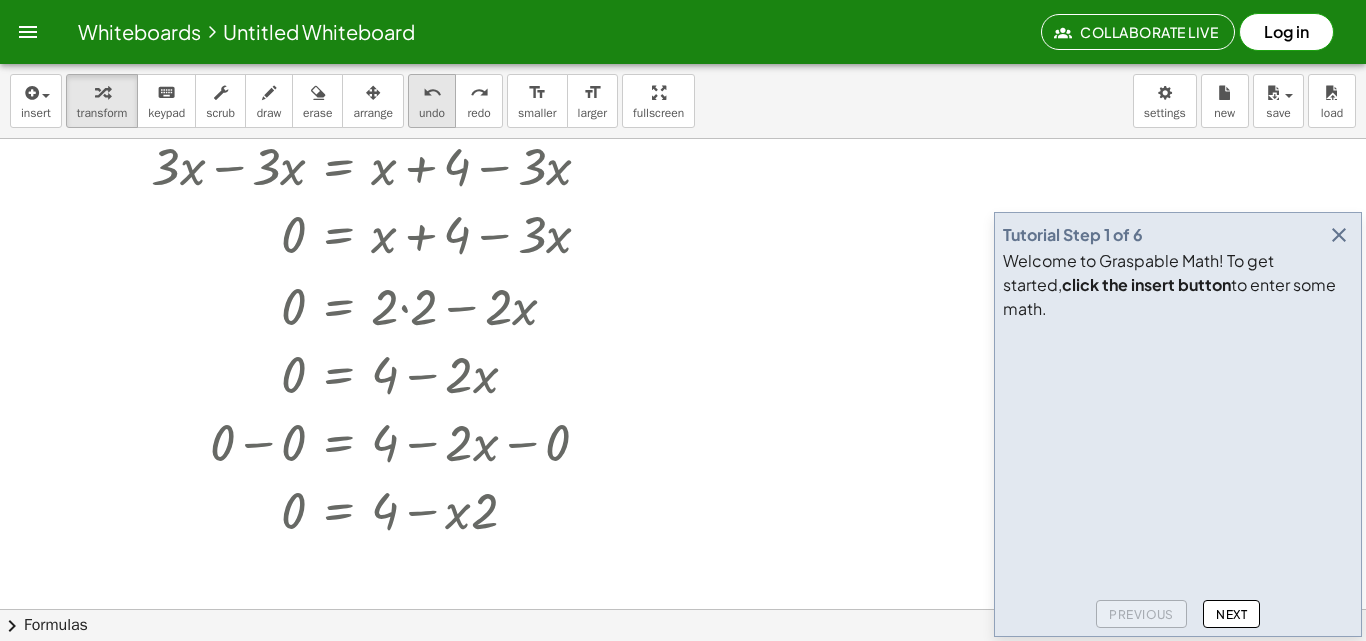 click on "undo undo" at bounding box center (432, 101) 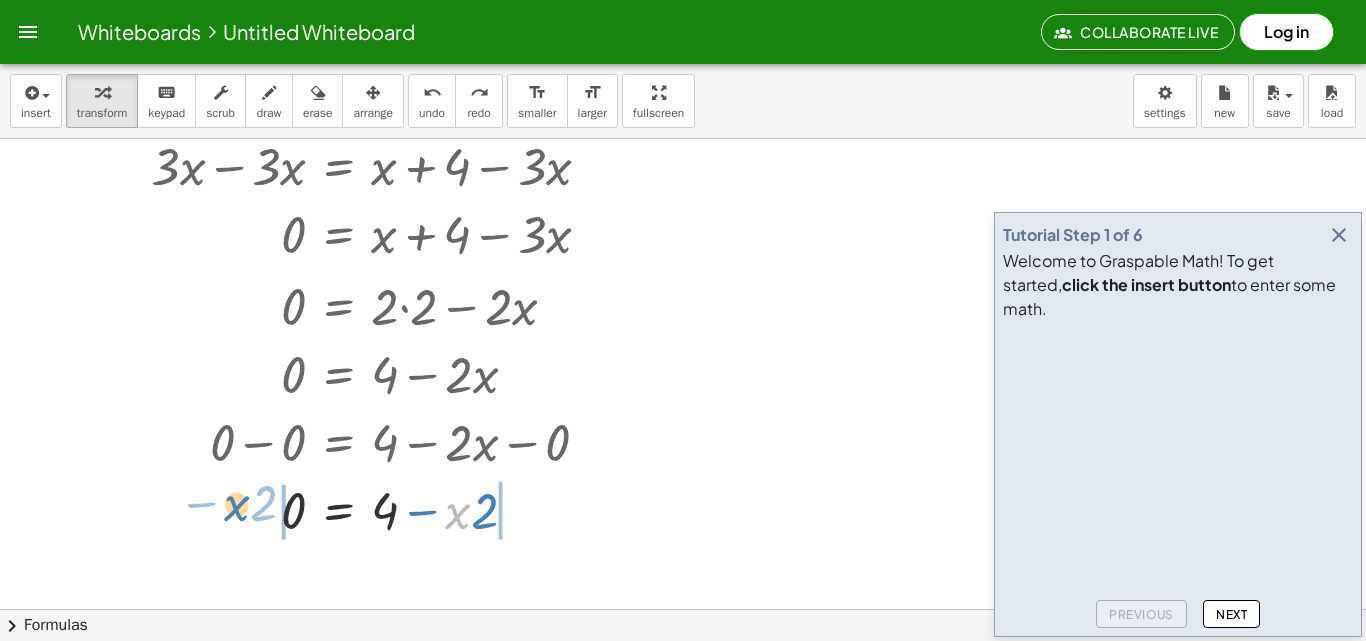 drag, startPoint x: 448, startPoint y: 511, endPoint x: 227, endPoint y: 503, distance: 221.14474 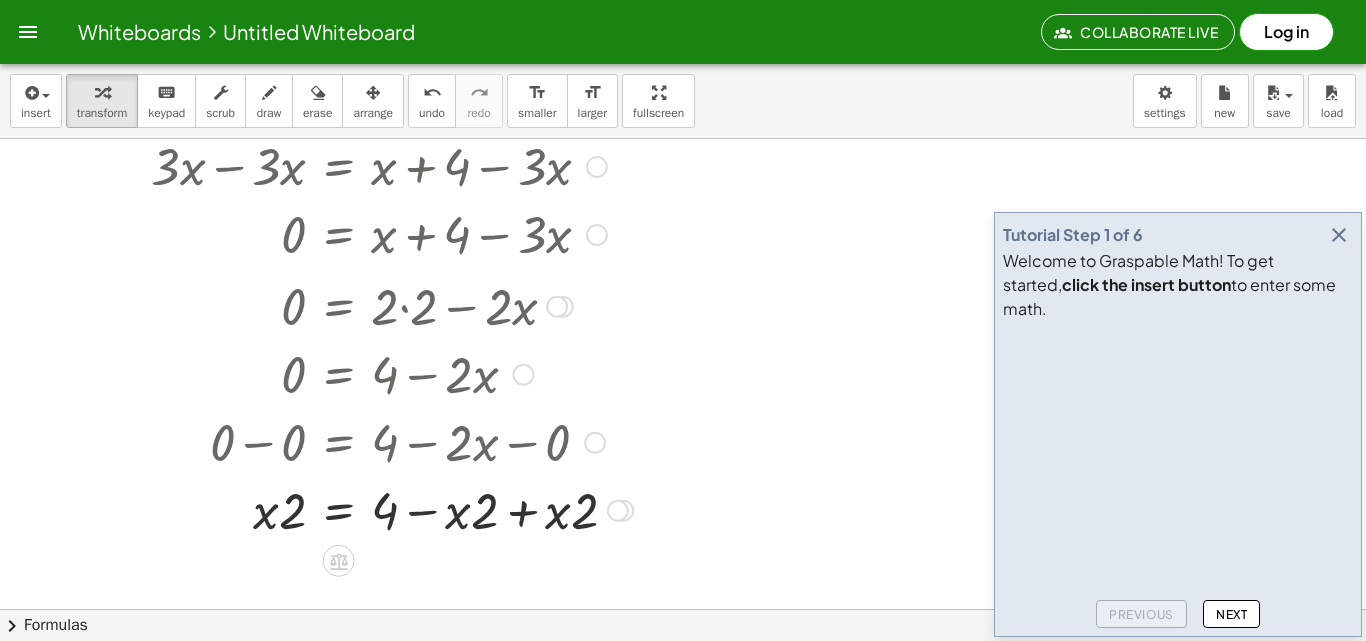 click at bounding box center (378, 509) 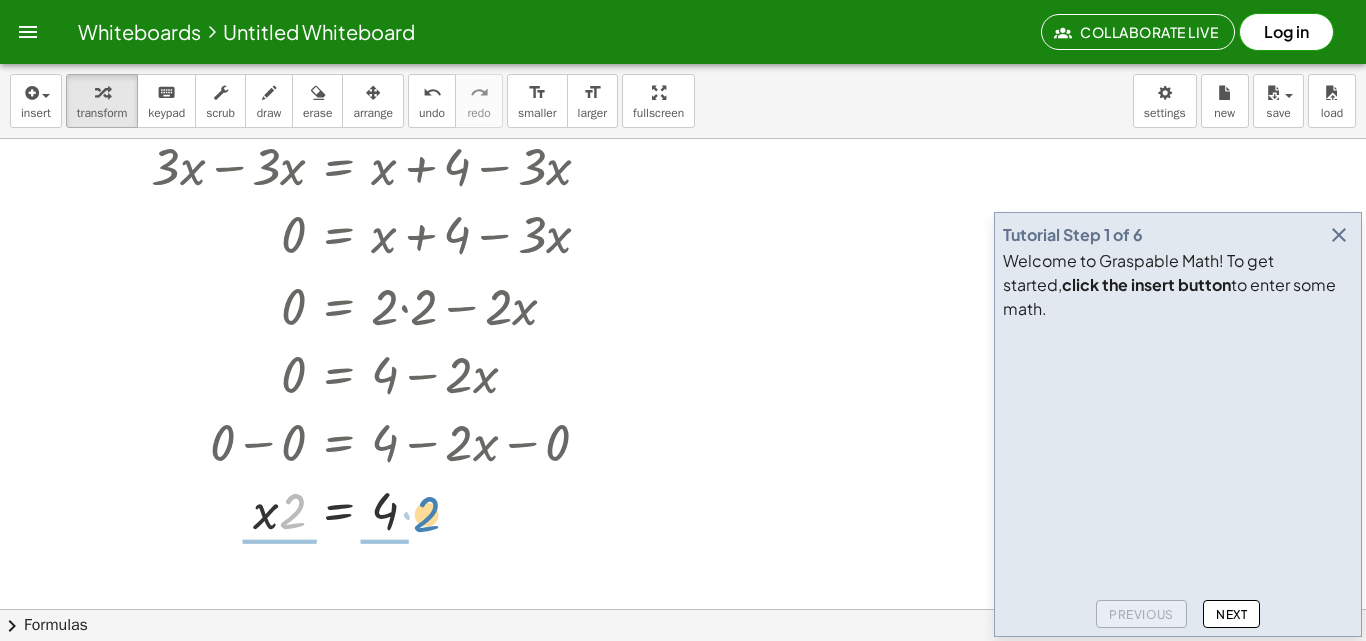 drag, startPoint x: 298, startPoint y: 511, endPoint x: 430, endPoint y: 513, distance: 132.01515 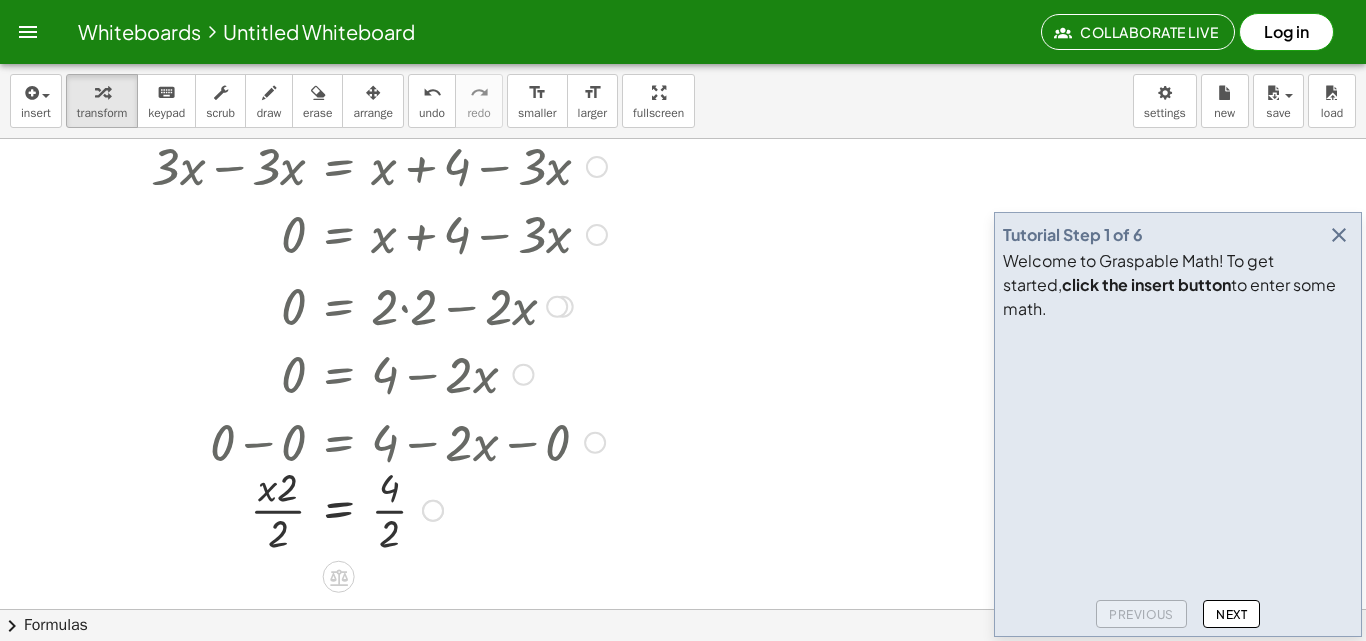 click at bounding box center [365, 509] 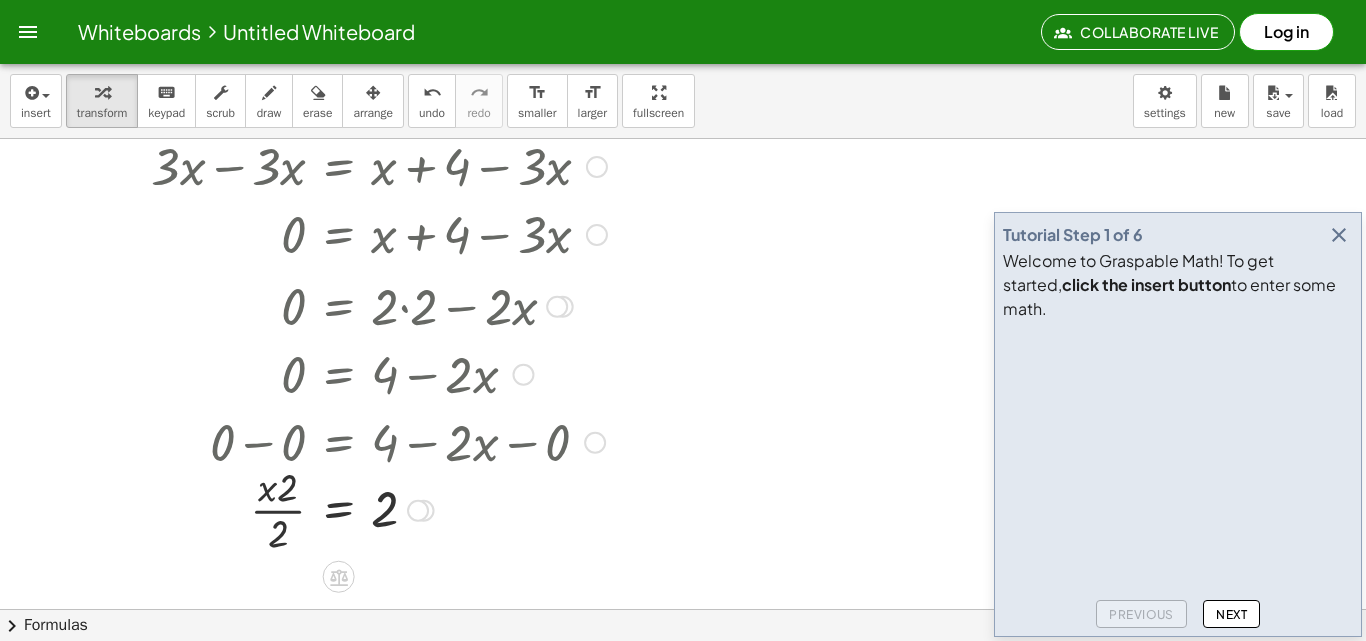 click at bounding box center [365, 509] 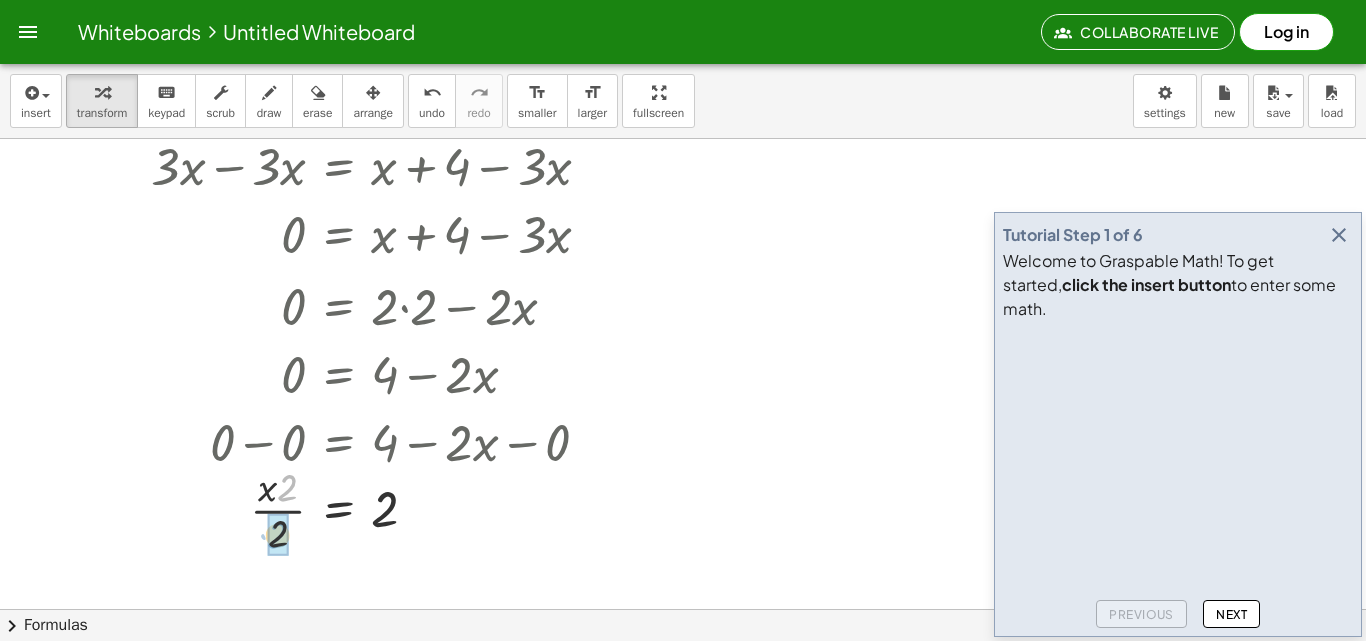 drag, startPoint x: 288, startPoint y: 481, endPoint x: 277, endPoint y: 528, distance: 48.270073 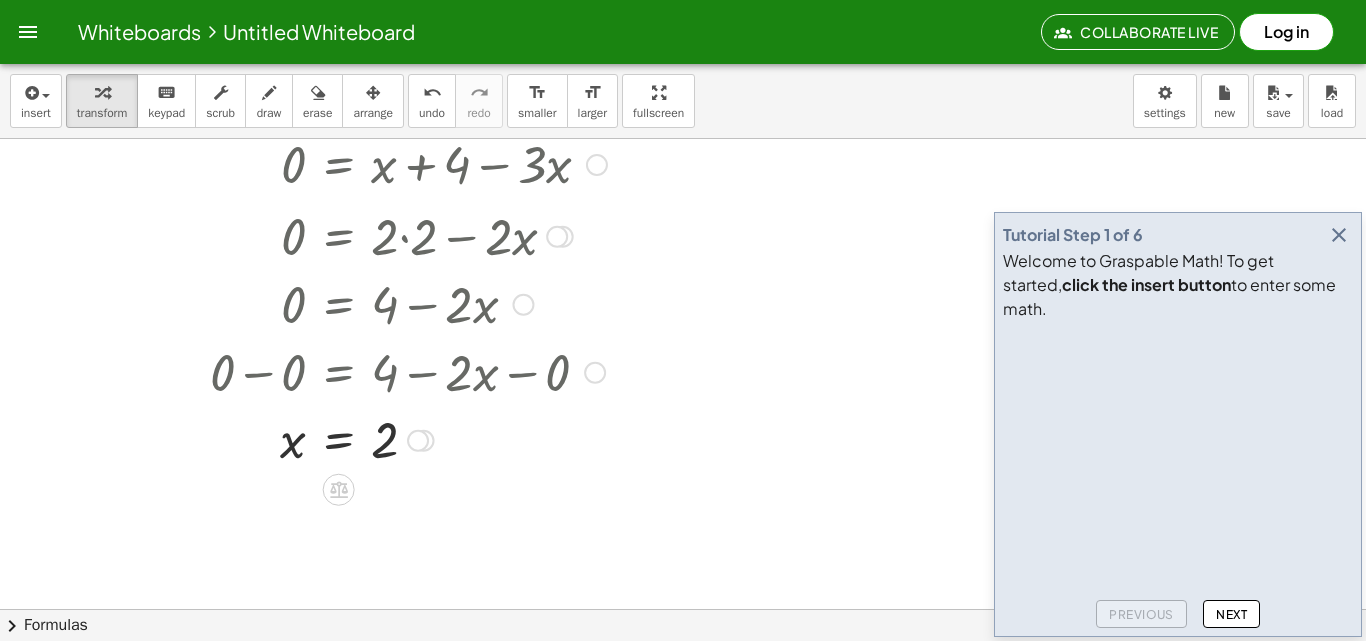 scroll, scrollTop: 770, scrollLeft: 0, axis: vertical 